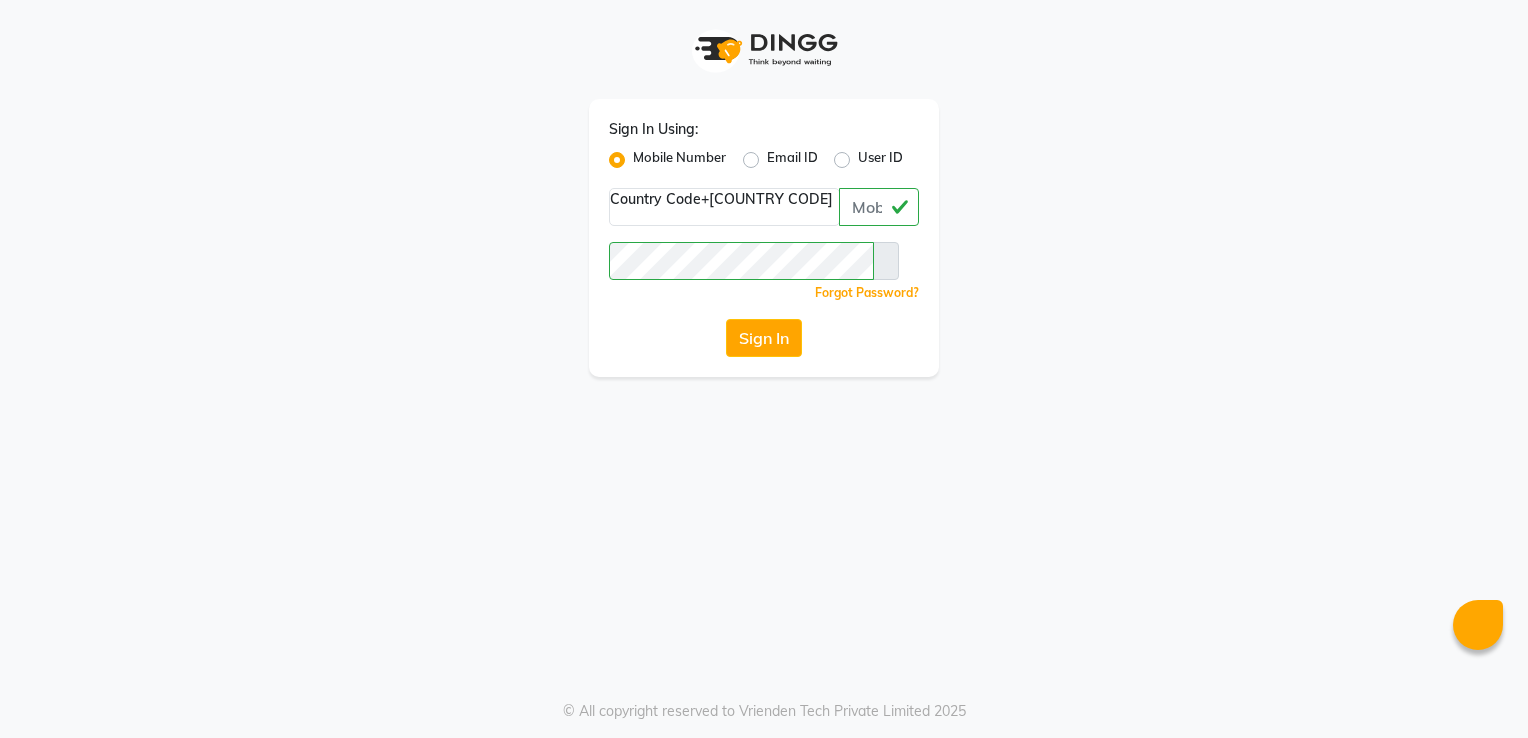 scroll, scrollTop: 0, scrollLeft: 0, axis: both 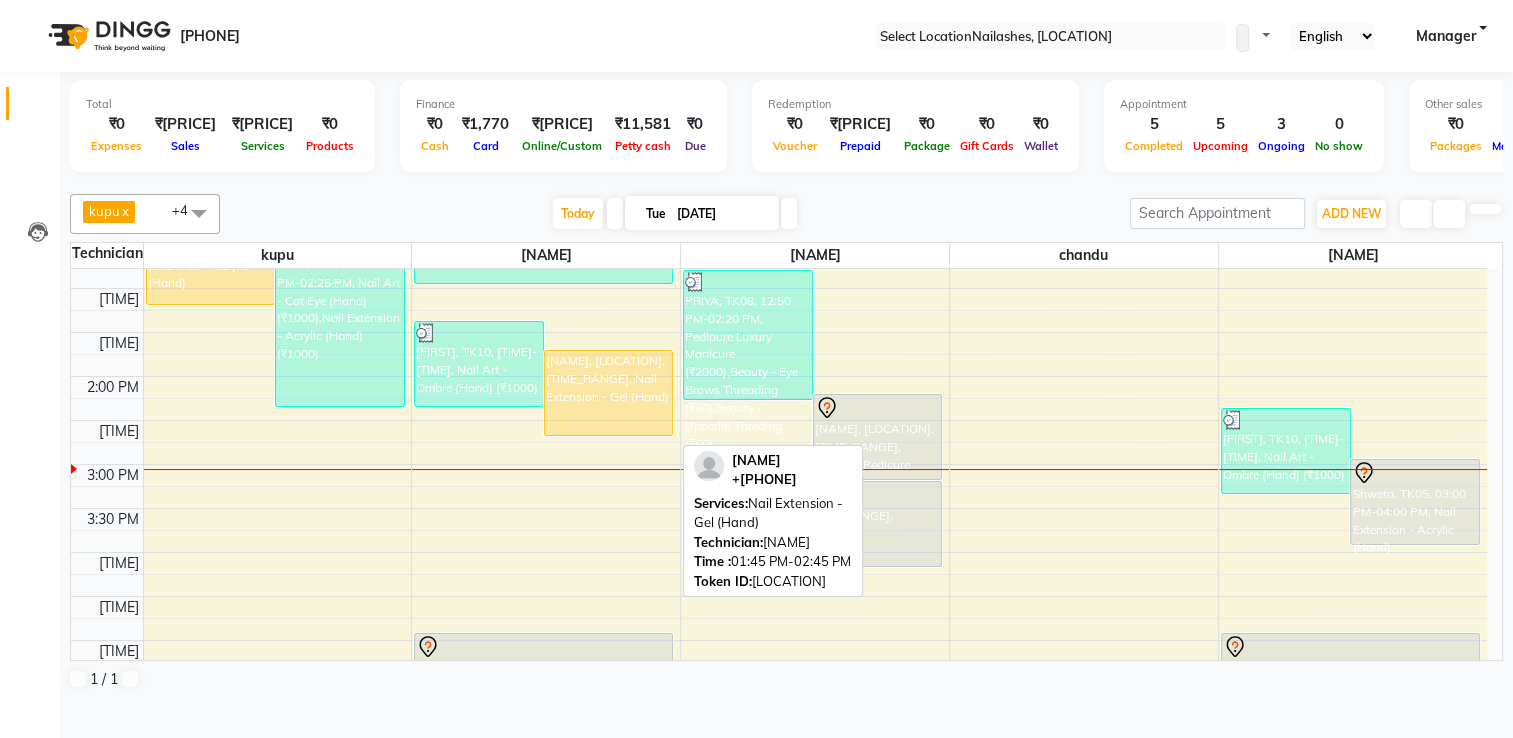 click on "[NAME], [LOCATION], [TIME_RANGE], Nail Extension - Gel (Hand)" at bounding box center [211, 262] 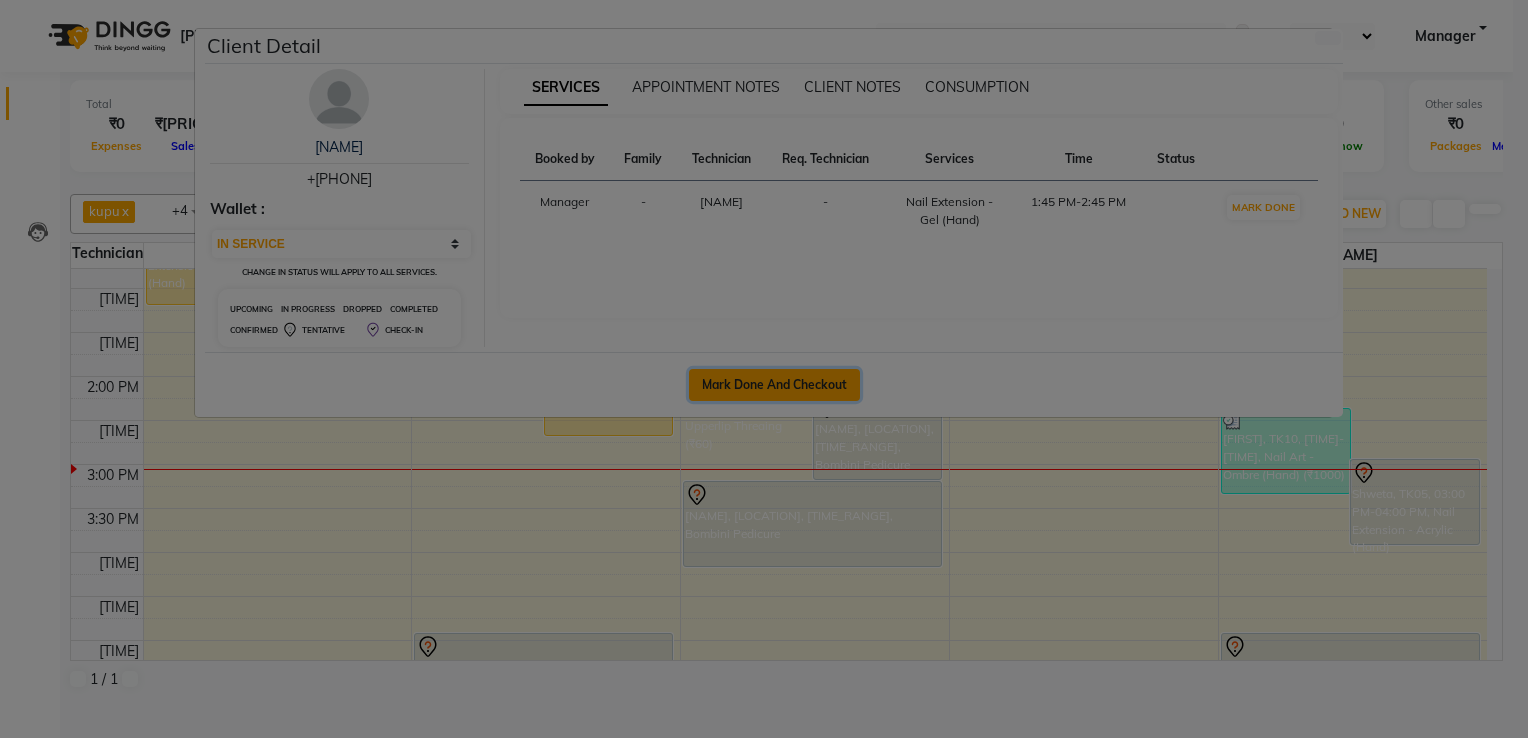 click on "Mark Done And Checkout" at bounding box center [774, 385] 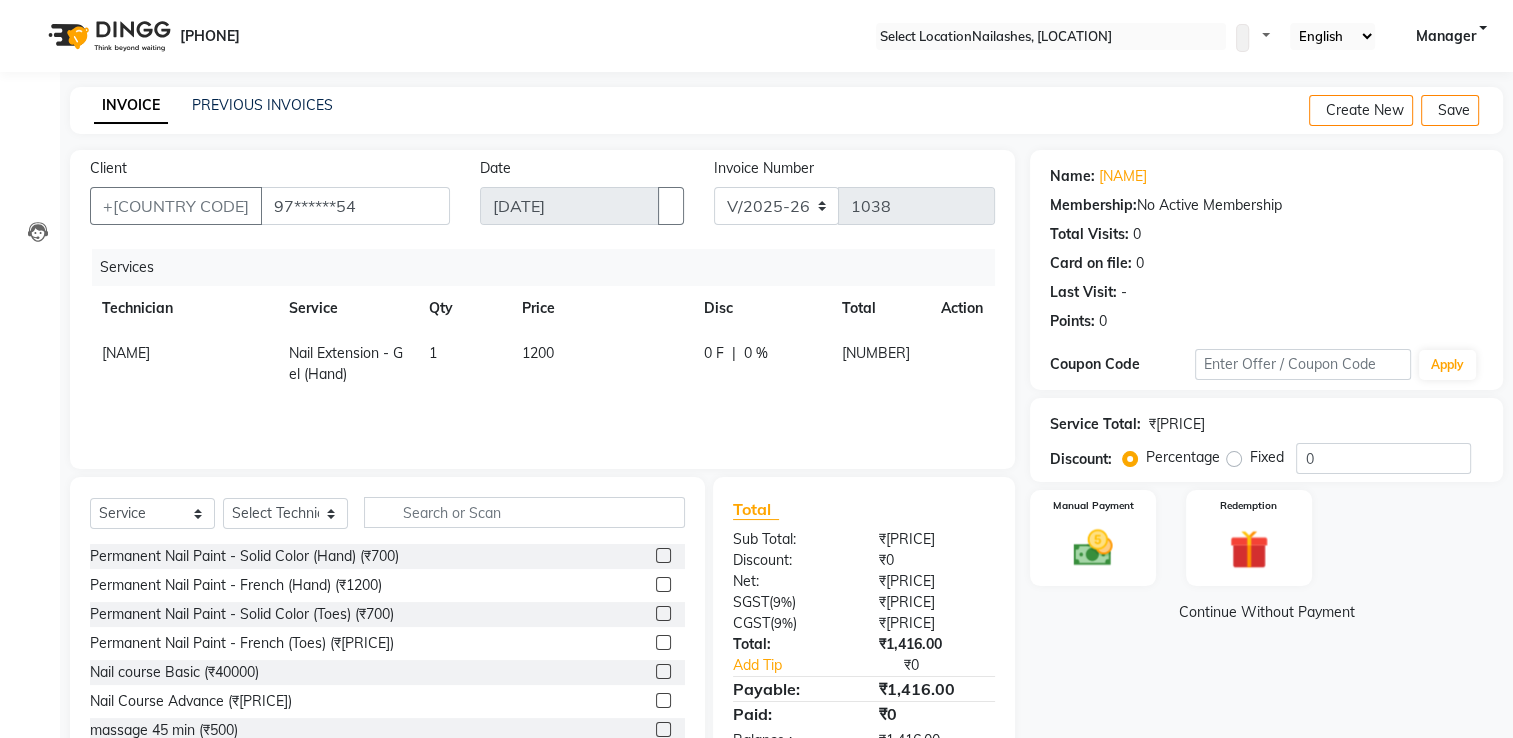 click on "[NAME]" at bounding box center [183, 364] 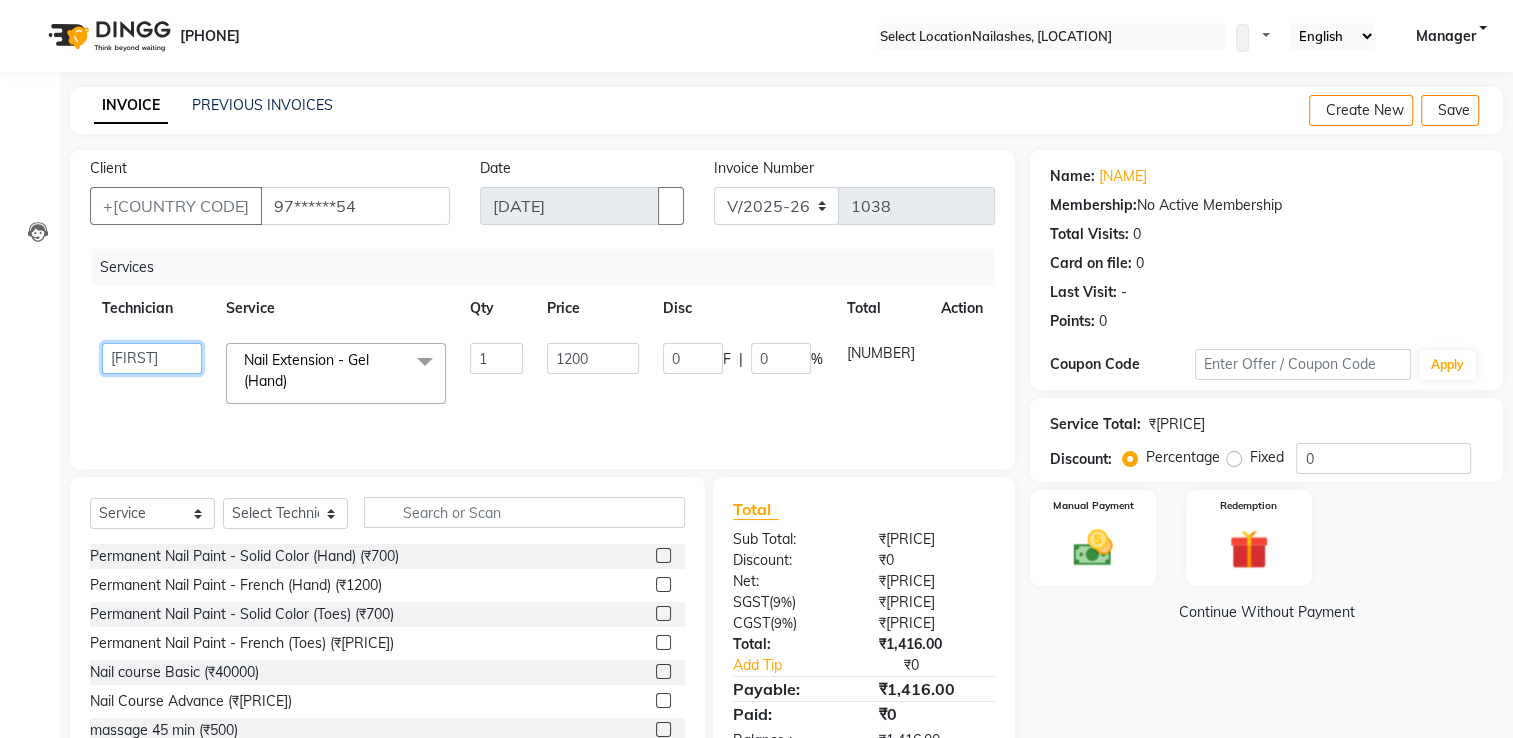 click on "[NAME] [NAME] [NAME] [NAME] [NAME] [NAME] [NAME] [NAME] [NAME] [NAME] [NAME] [NAME] [NAME] [NAME] [NAME] [NAME] [NAME] [NAME]" at bounding box center (152, 358) 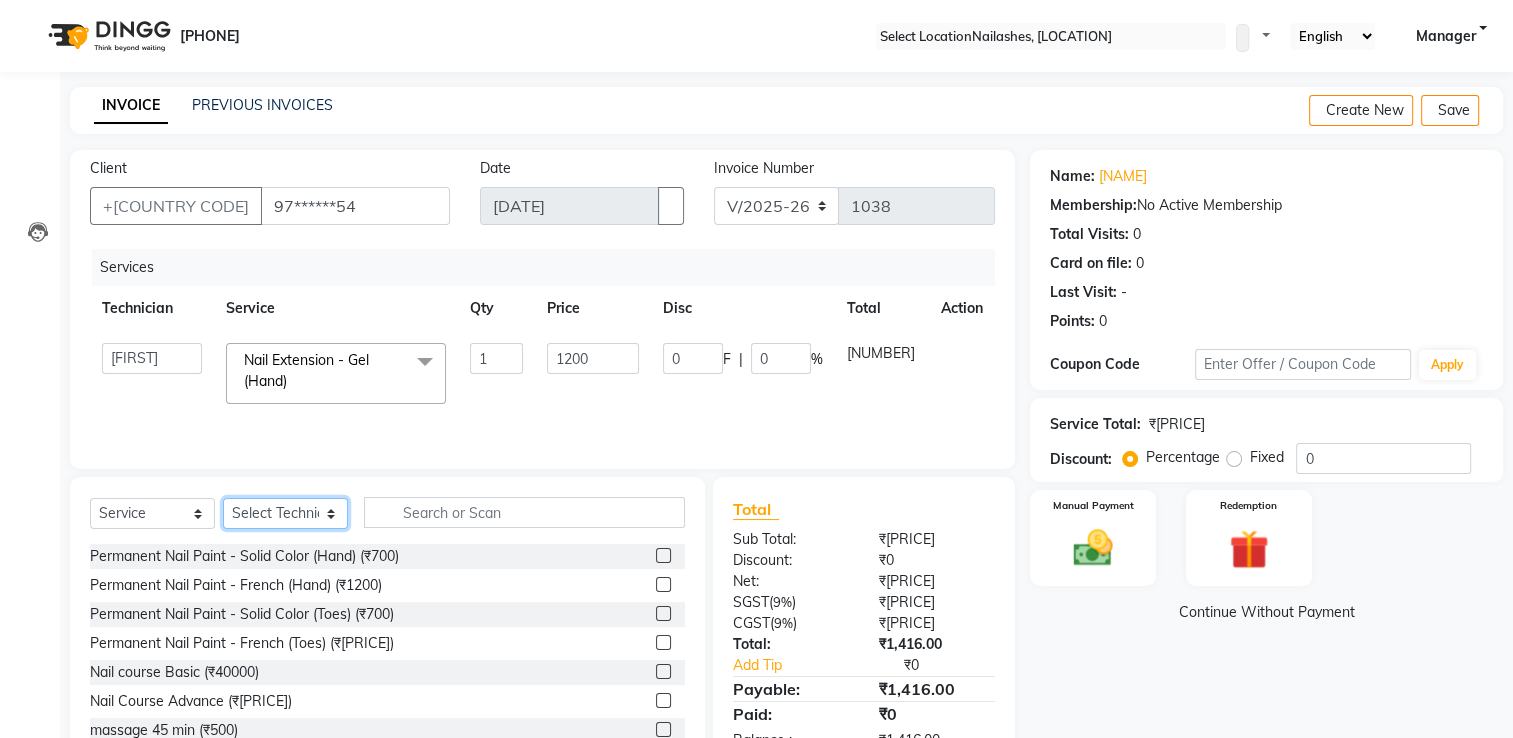 click on "Select Technician AMGHA ARISH Arvind chandu Dipen Gulafshan [FIRST] [LAST] kelly kupu Manager megha Nirjala Owner pankaj PARE shradha" at bounding box center [285, 513] 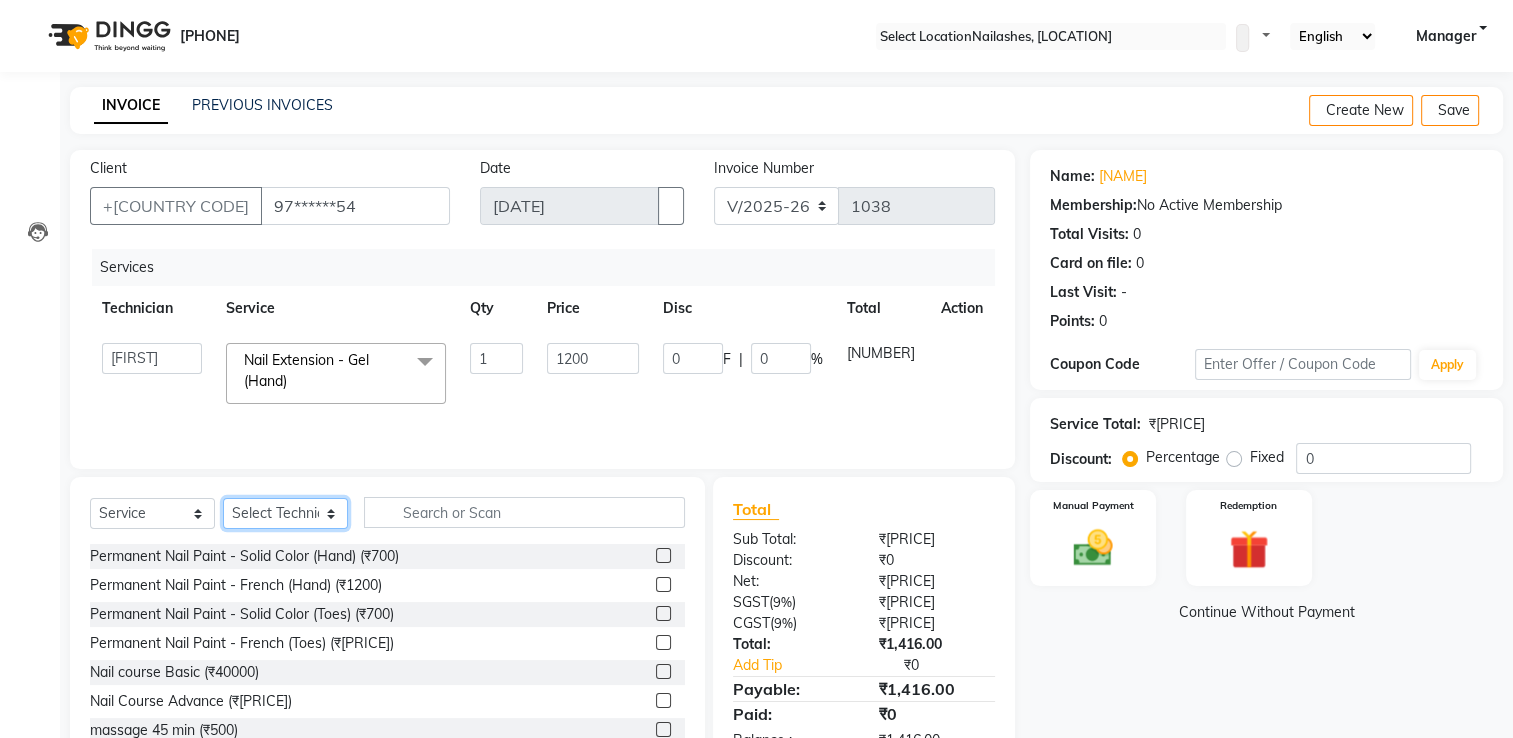 select on "[NUMBER]" 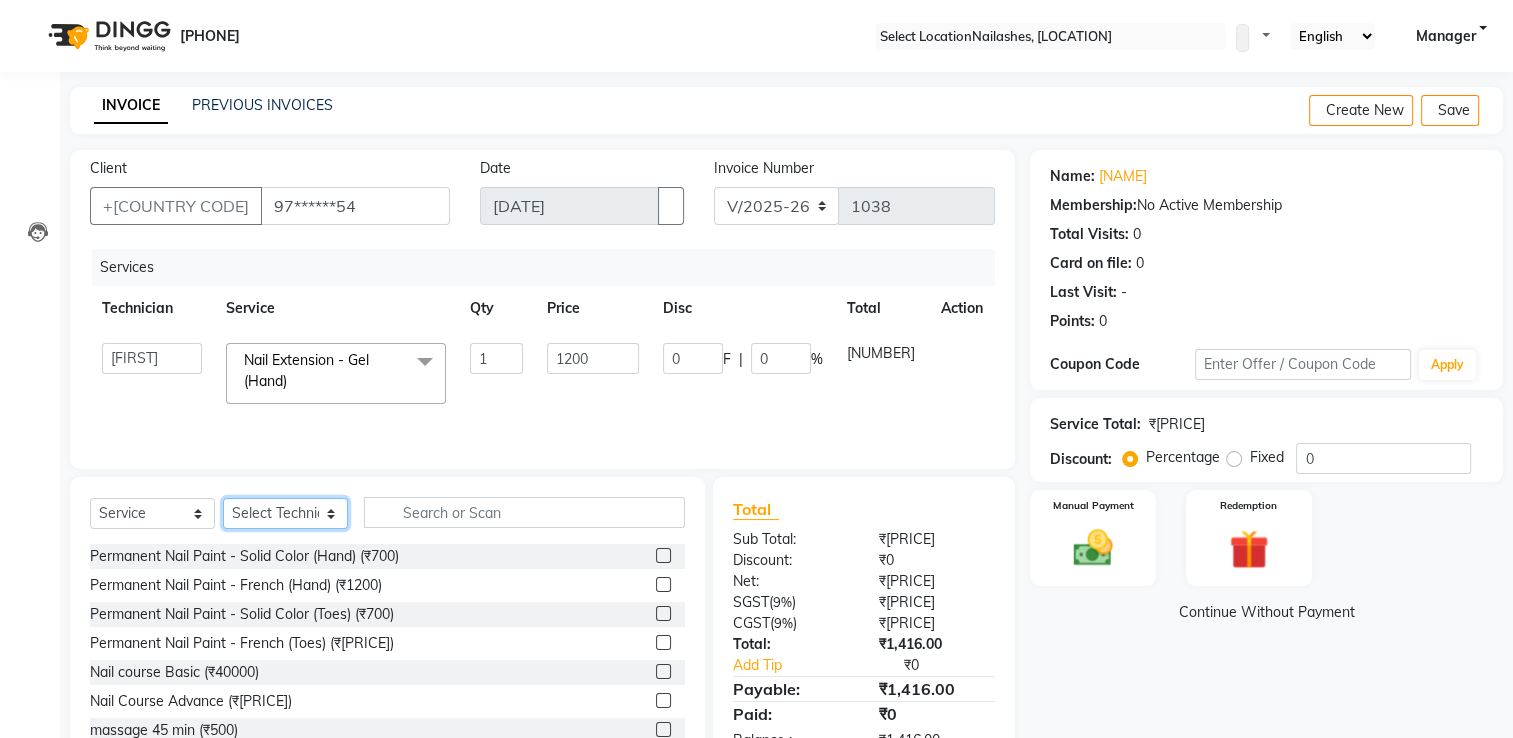 click on "Select Technician AMGHA ARISH Arvind chandu Dipen Gulafshan [FIRST] [LAST] kelly kupu Manager megha Nirjala Owner pankaj PARE shradha" at bounding box center (285, 513) 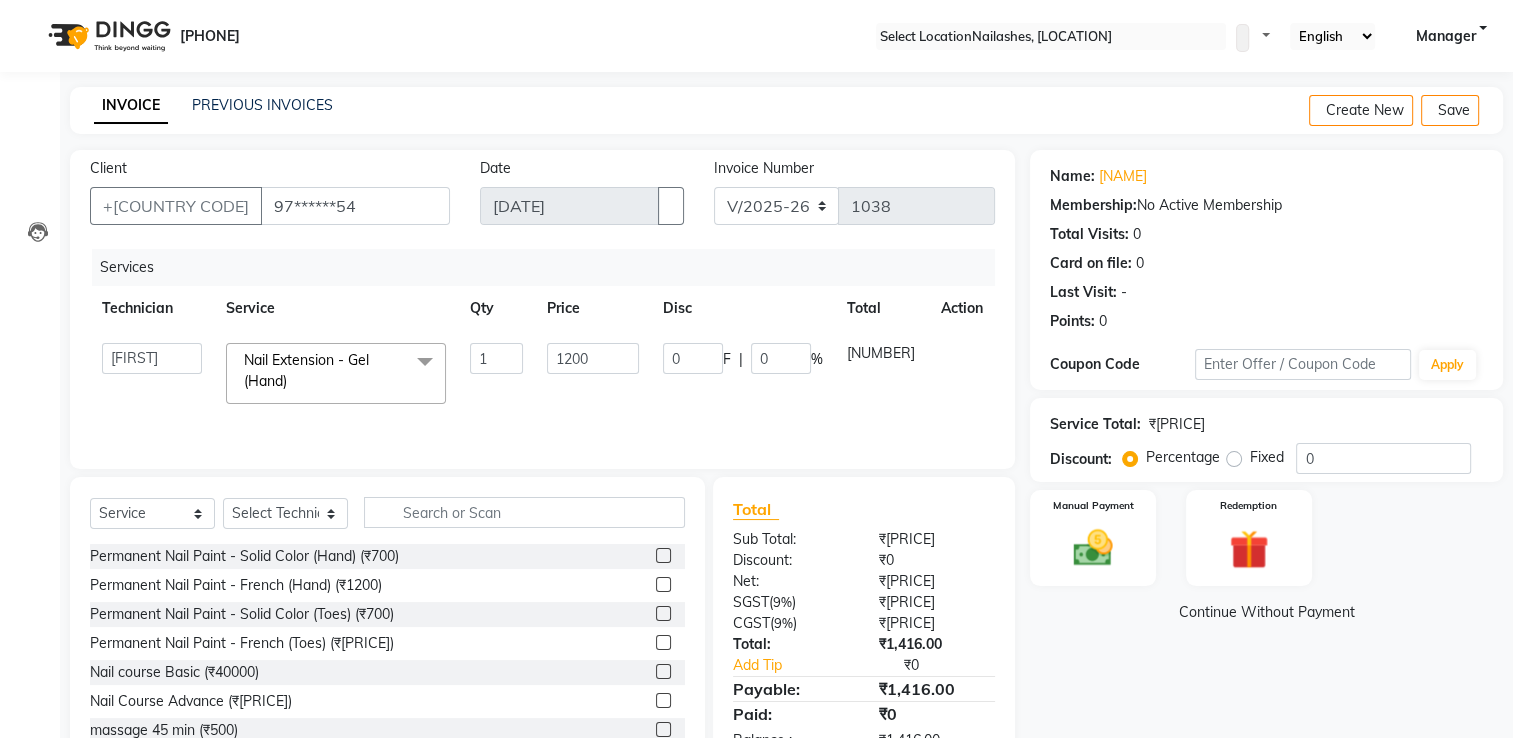 click at bounding box center (949, 343) 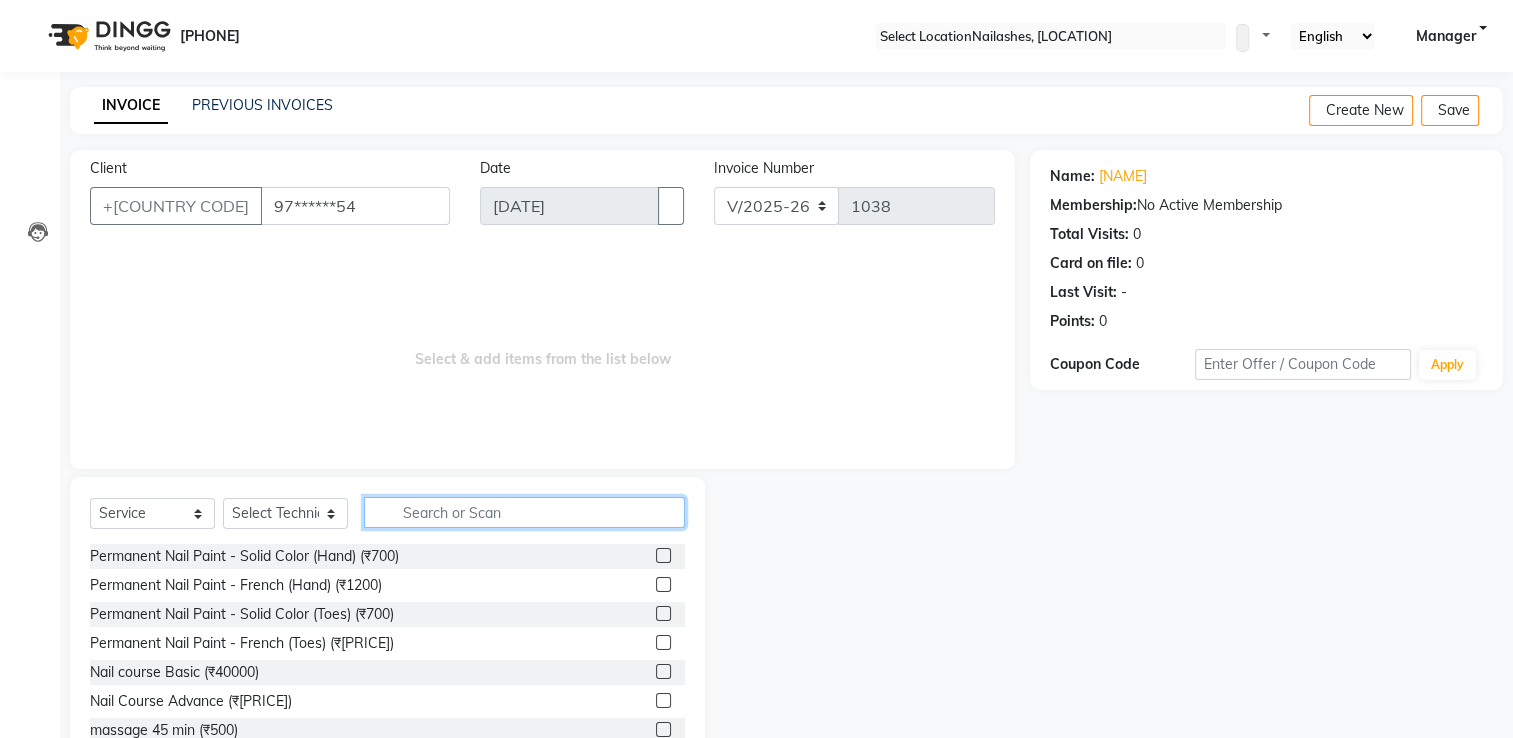 click at bounding box center [524, 512] 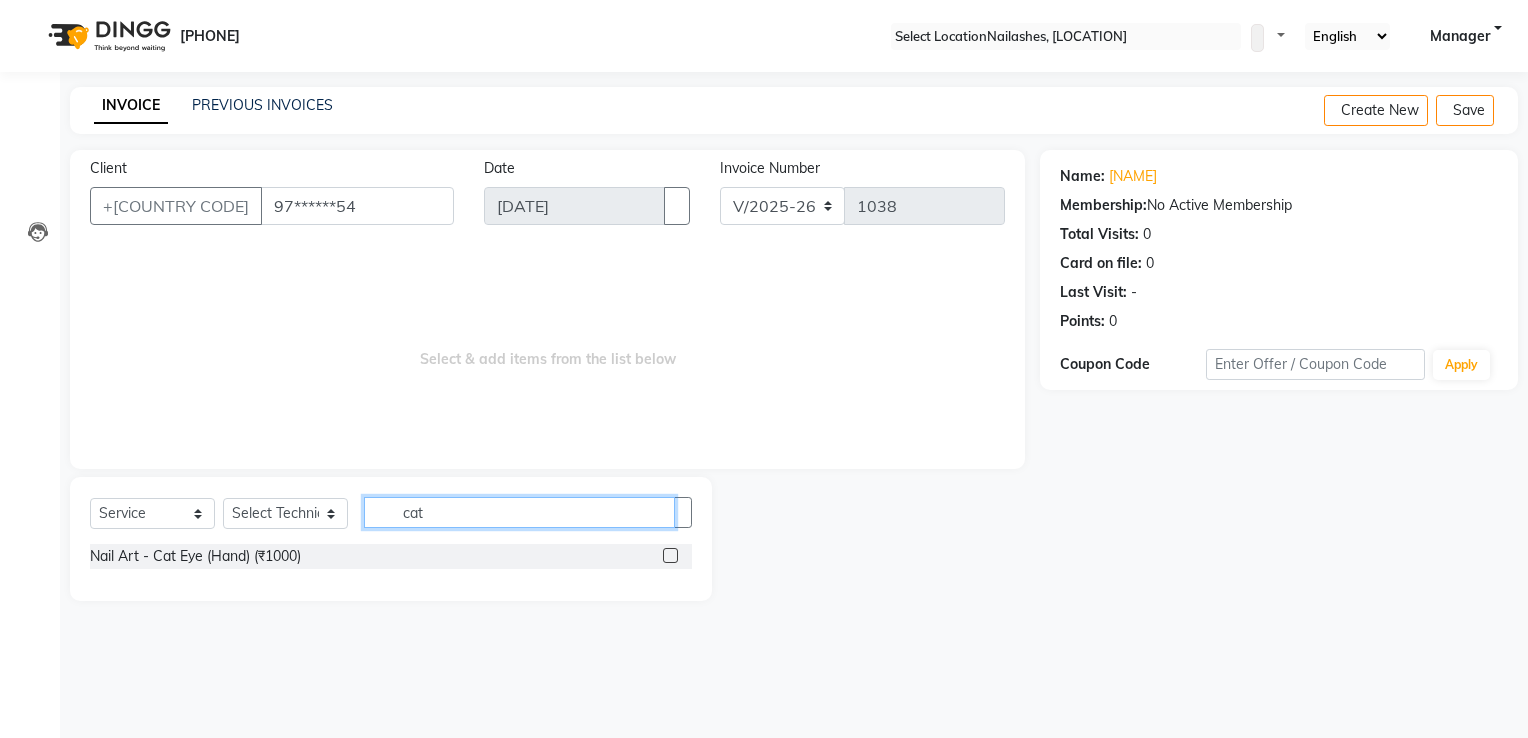 type on "cat" 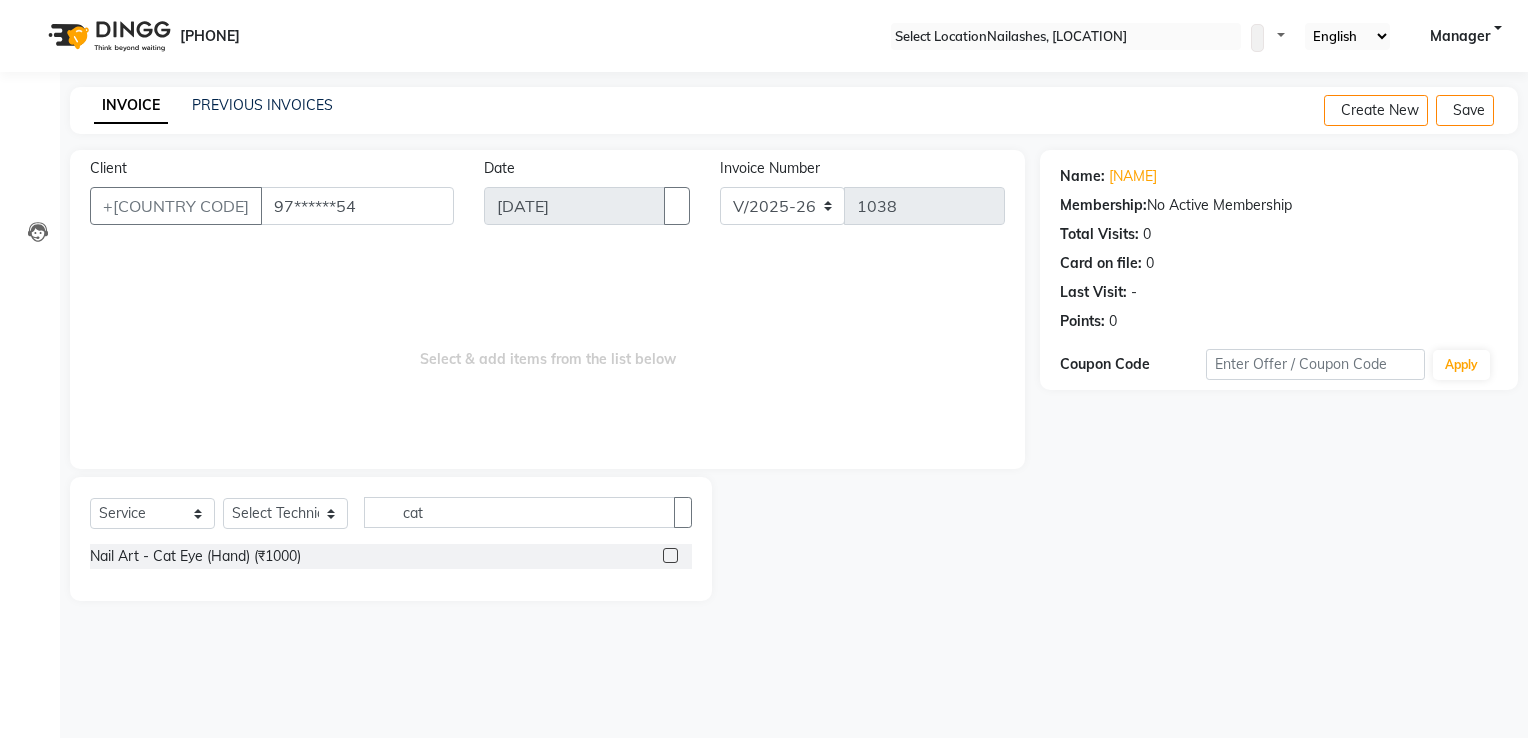 click at bounding box center (670, 555) 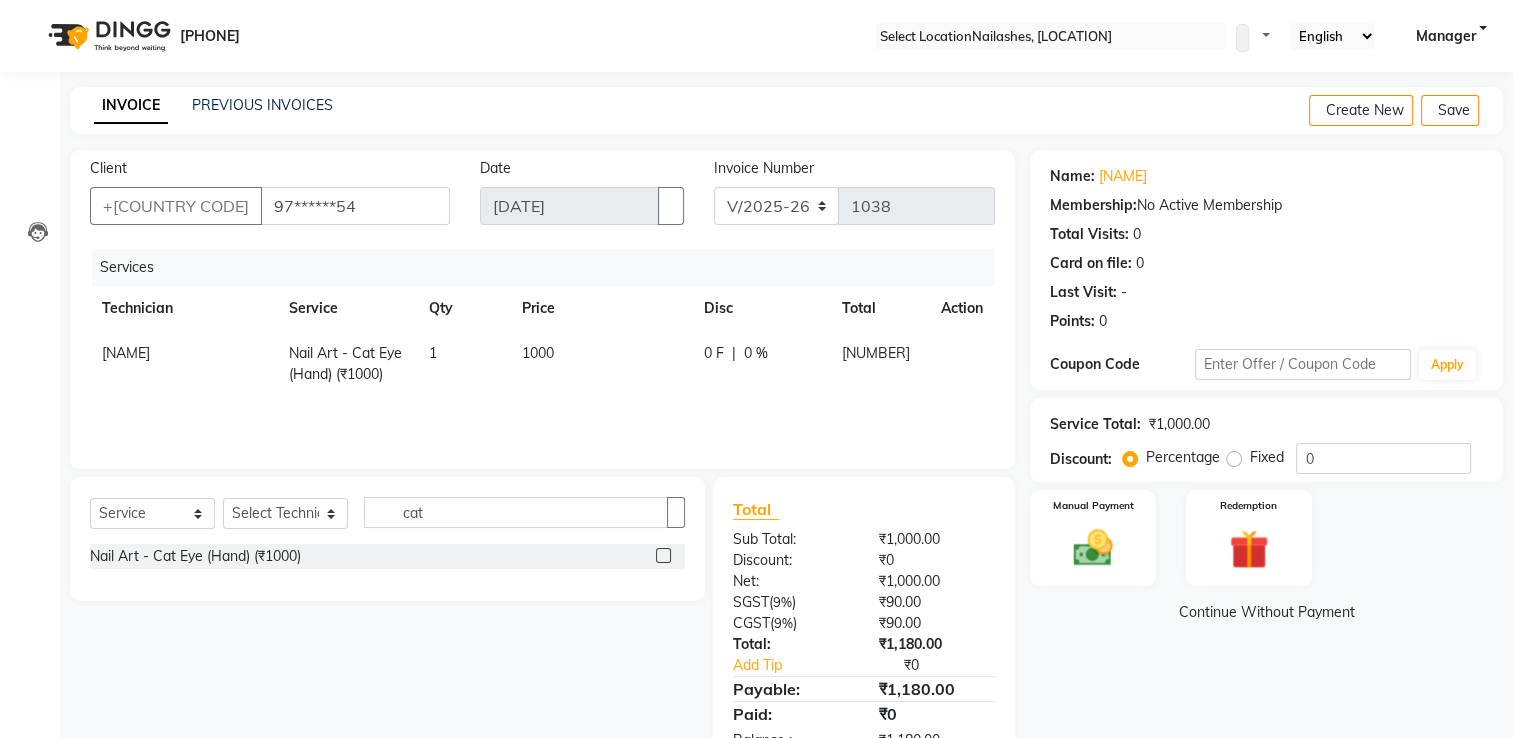 scroll, scrollTop: 62, scrollLeft: 0, axis: vertical 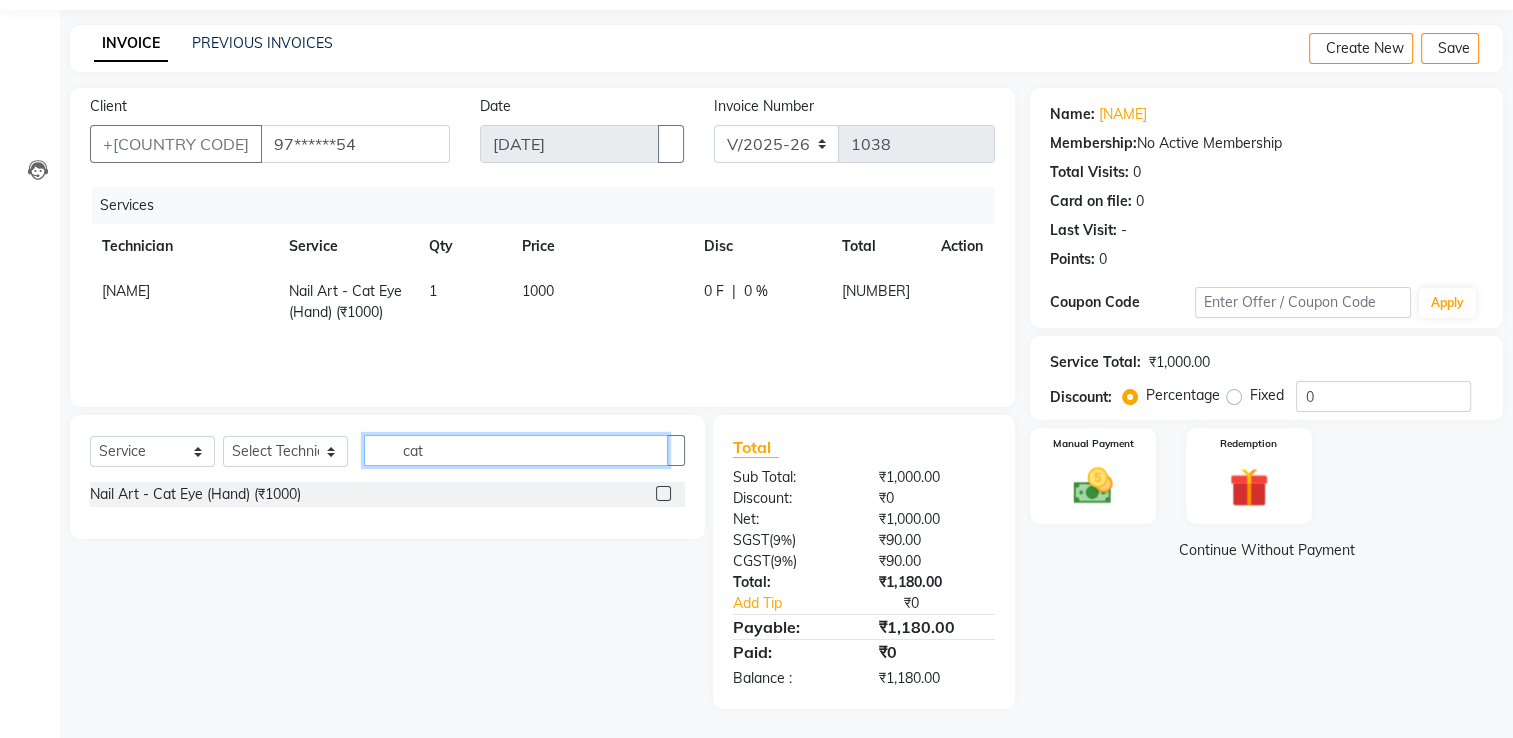 click on "cat" at bounding box center (516, 450) 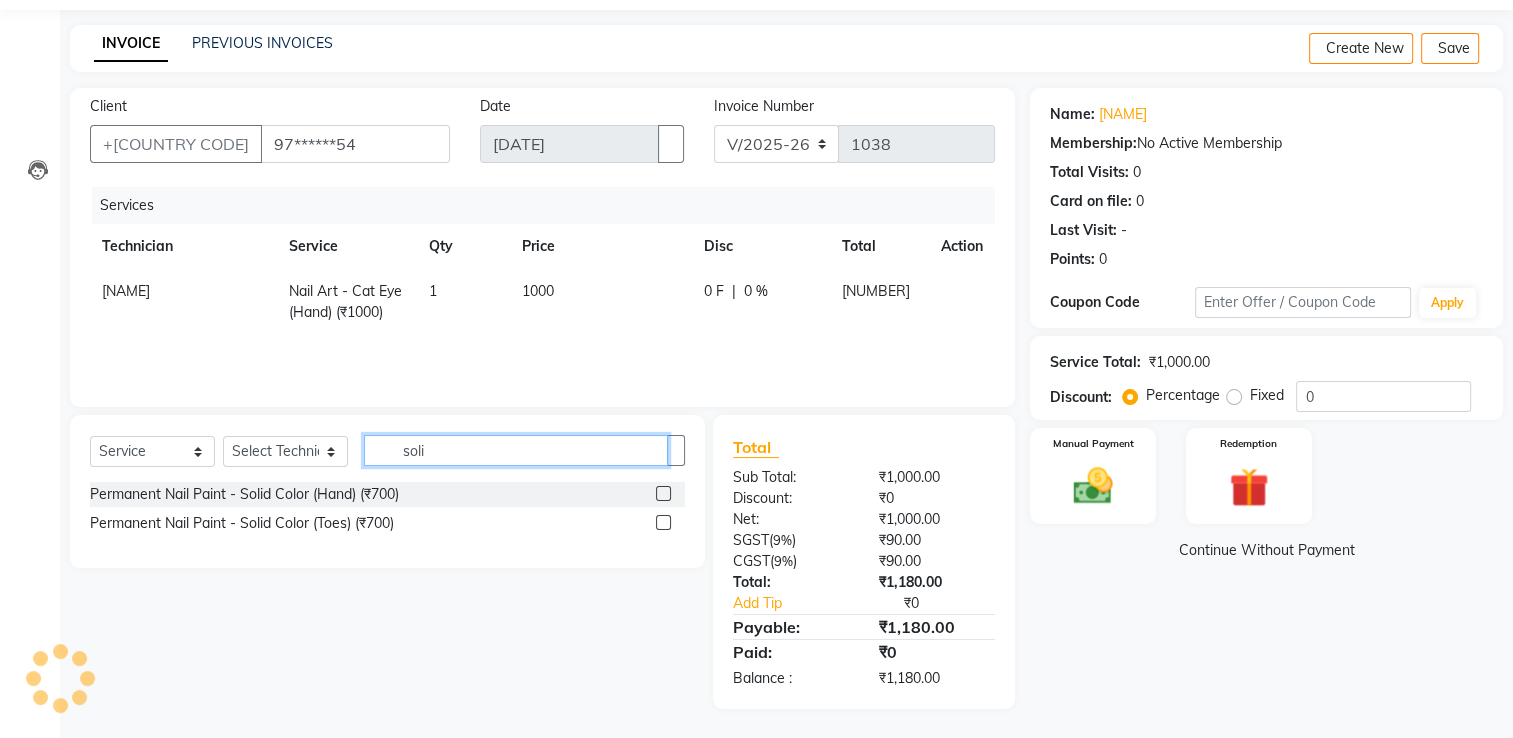 type on "soli" 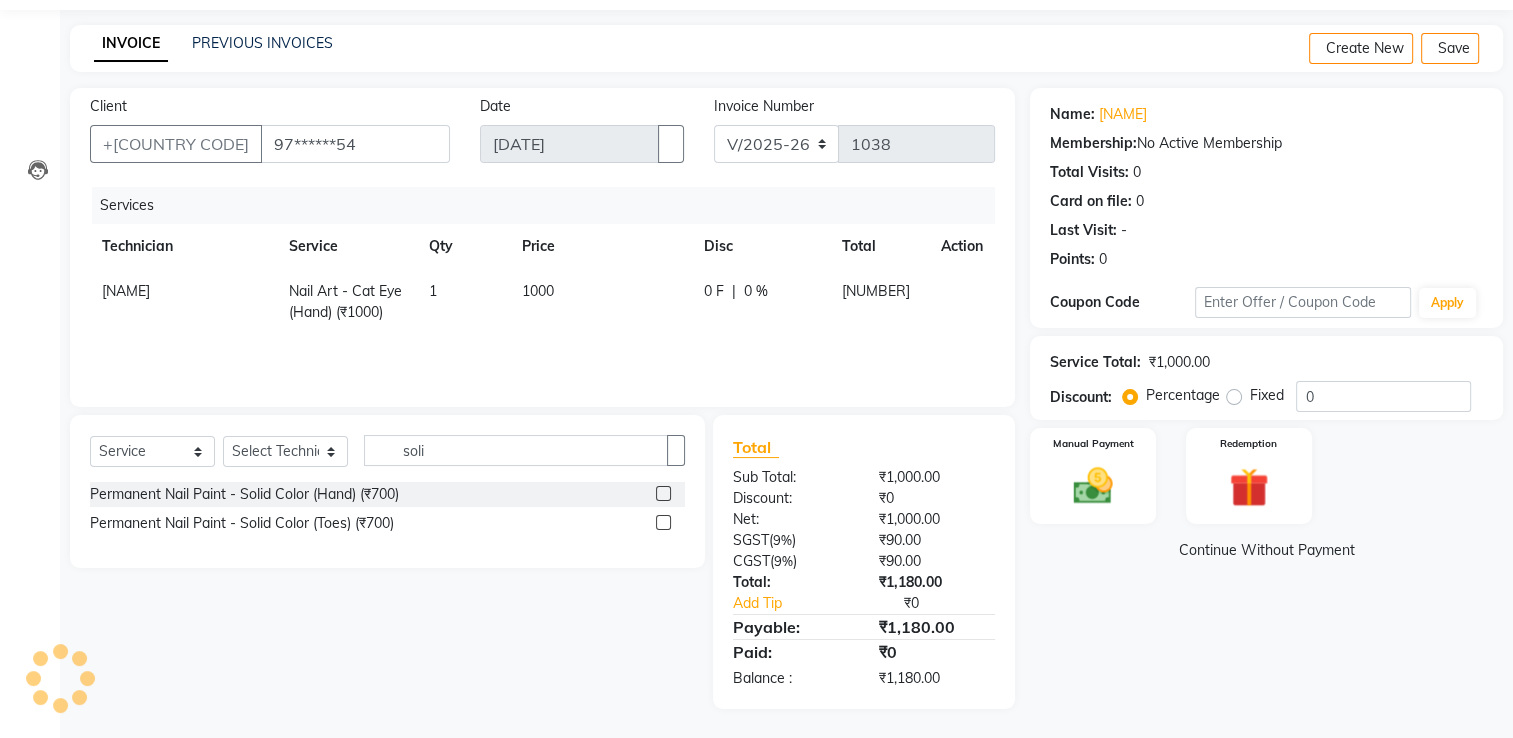click at bounding box center [663, 493] 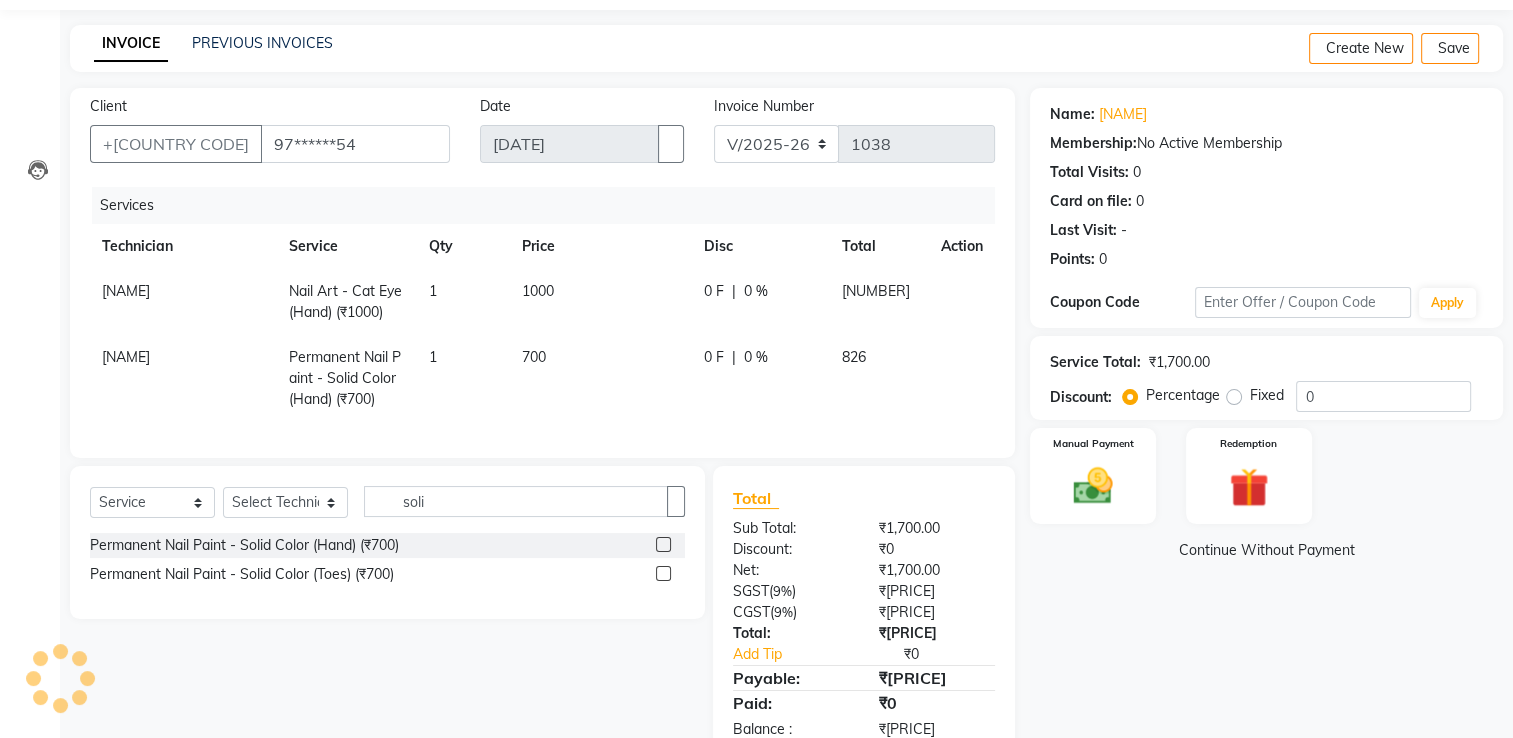 click on "700" at bounding box center (601, 302) 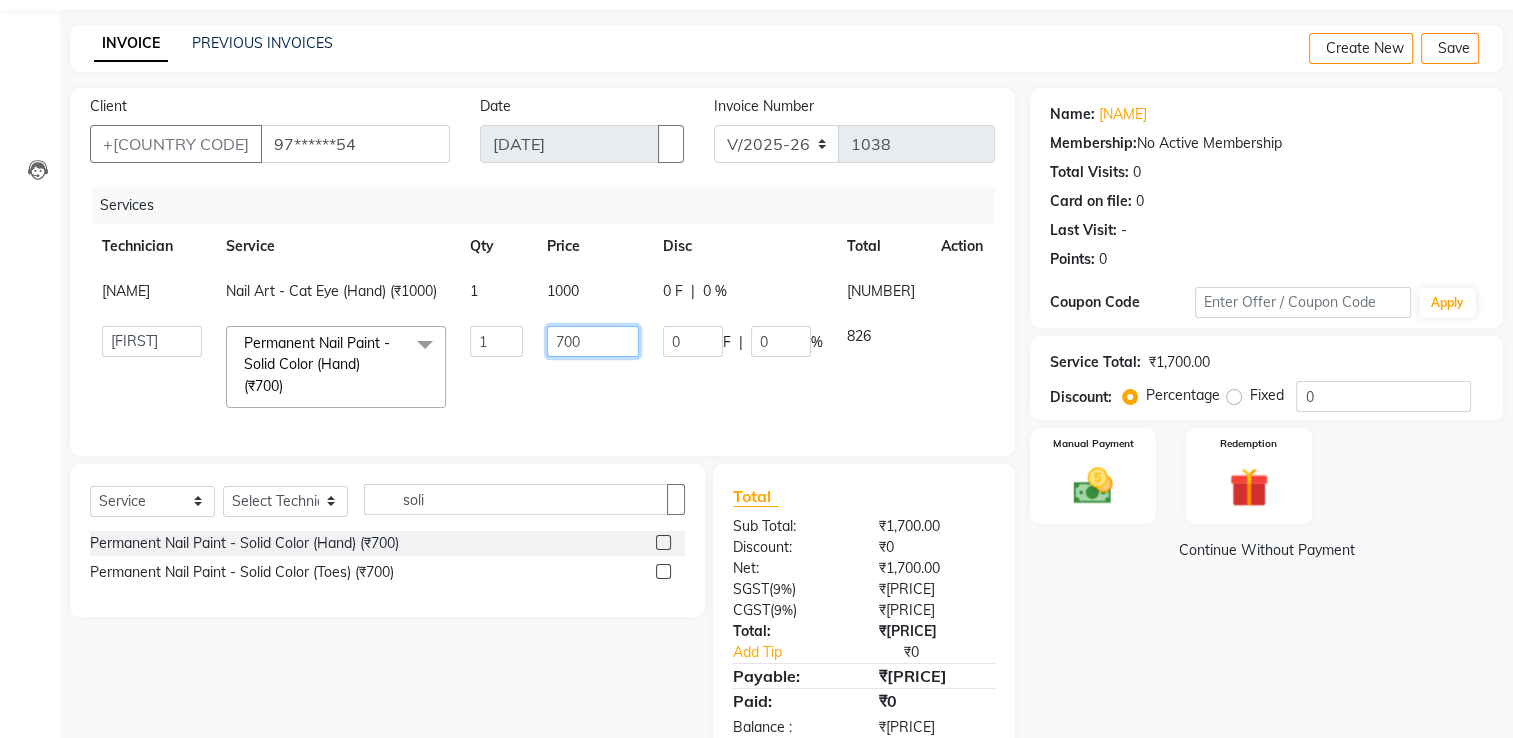 click on "700" at bounding box center [497, 341] 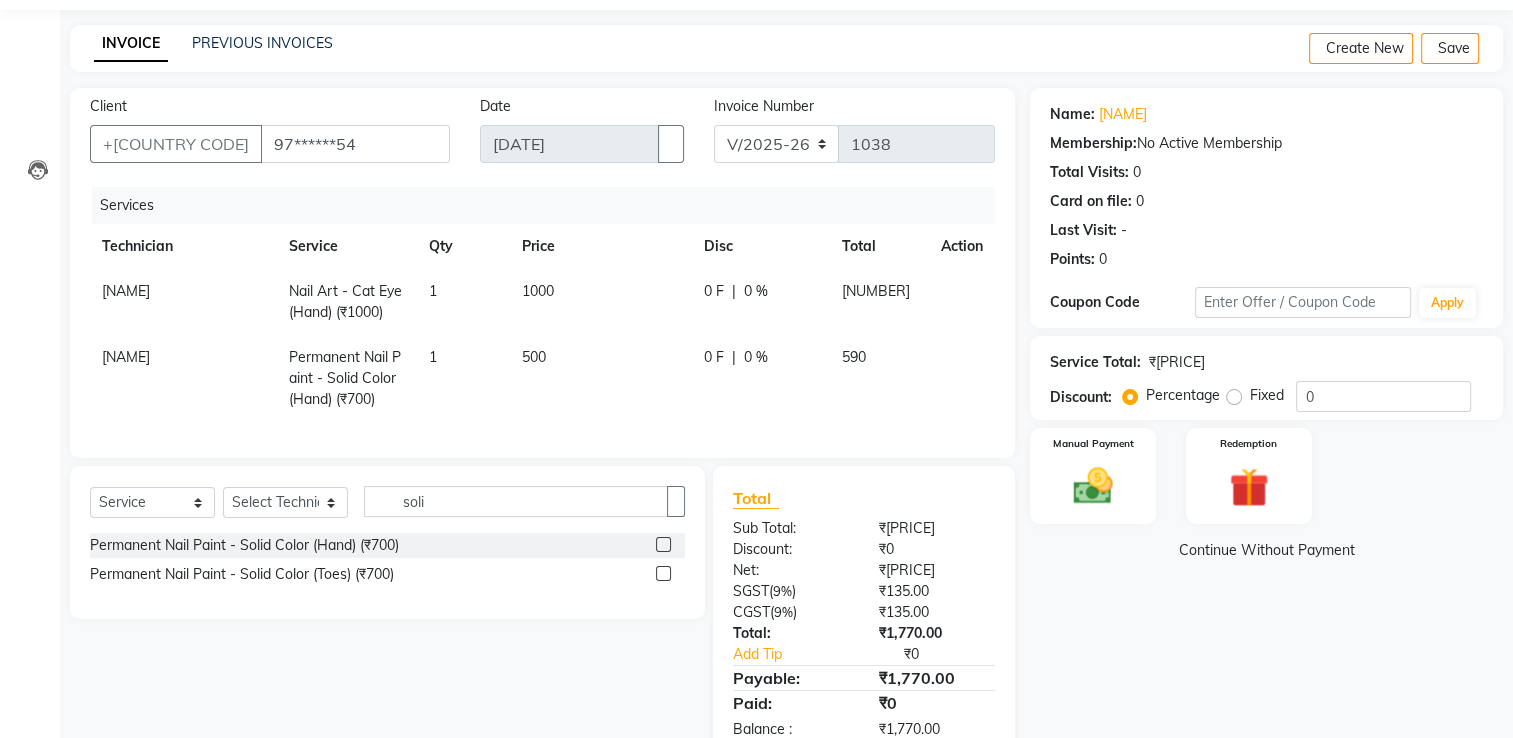 click on "500" at bounding box center (601, 302) 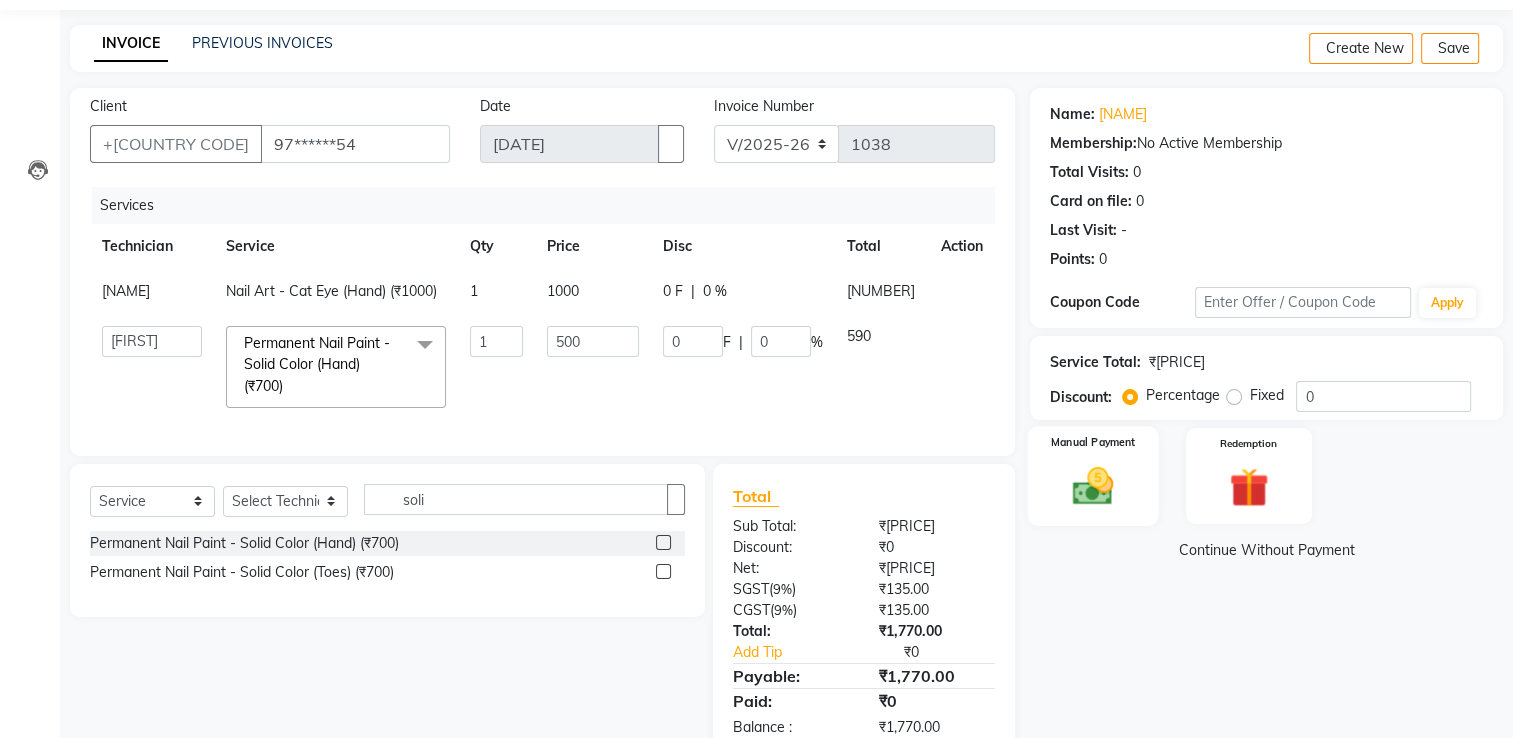 click at bounding box center [1093, 485] 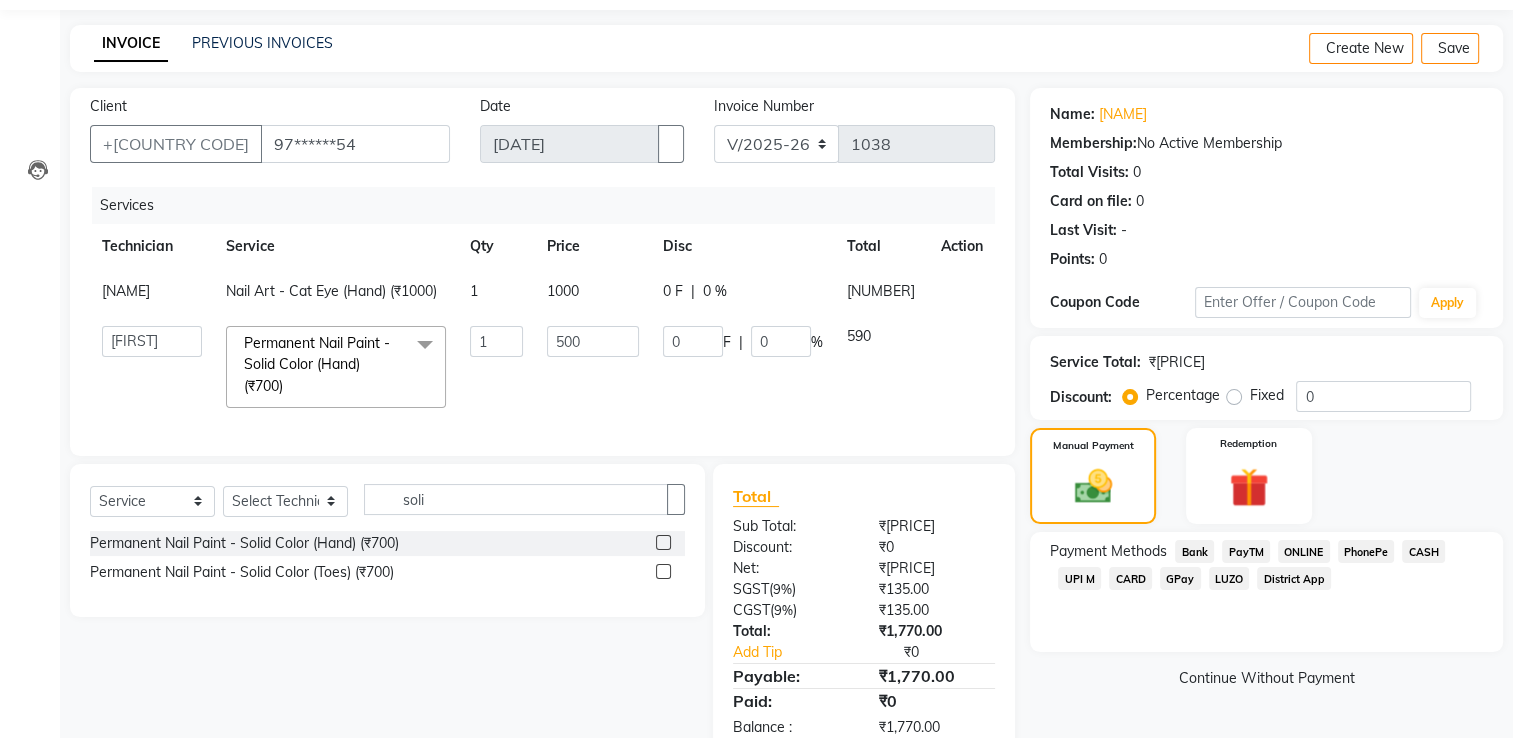 click on "UPI M" at bounding box center (1194, 551) 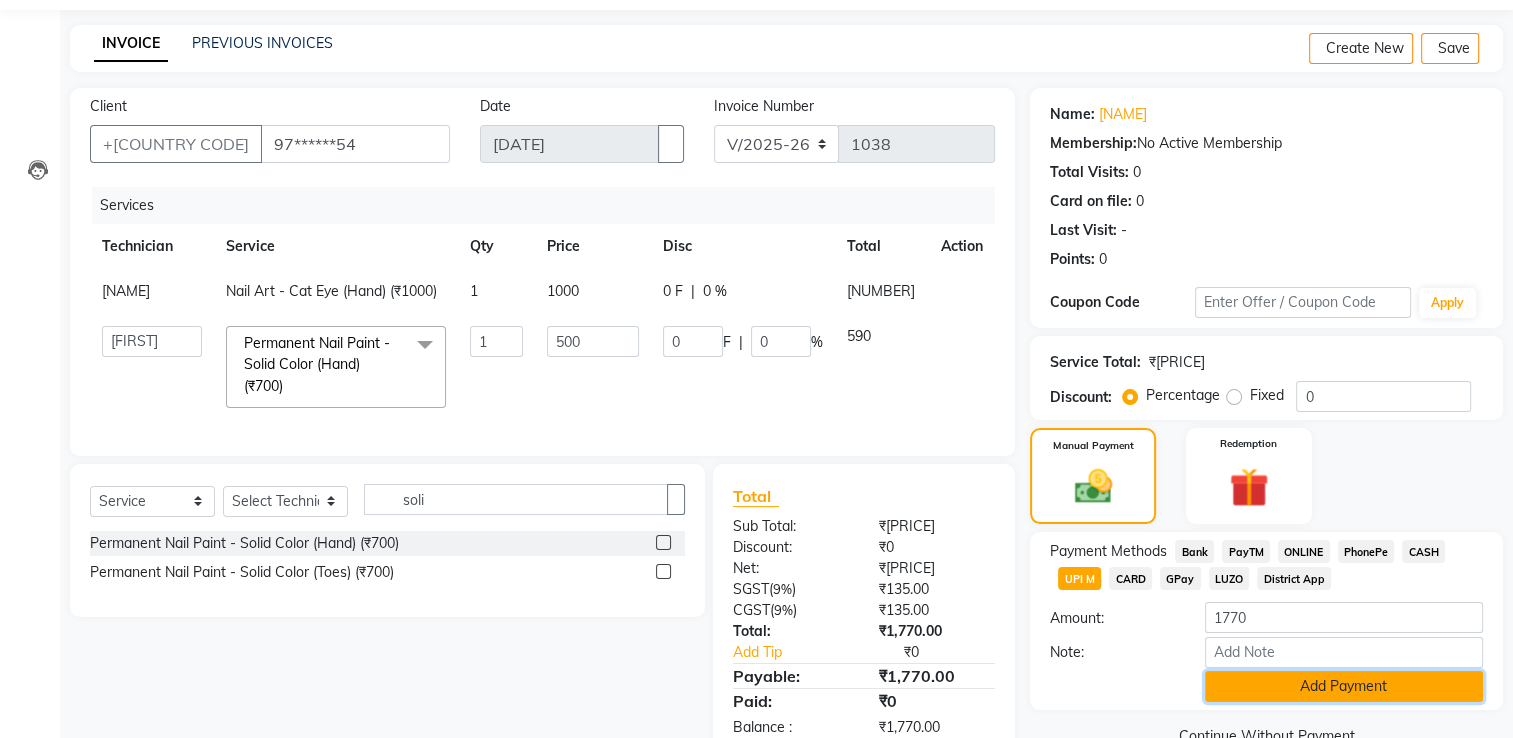 click on "Add Payment" at bounding box center (1344, 686) 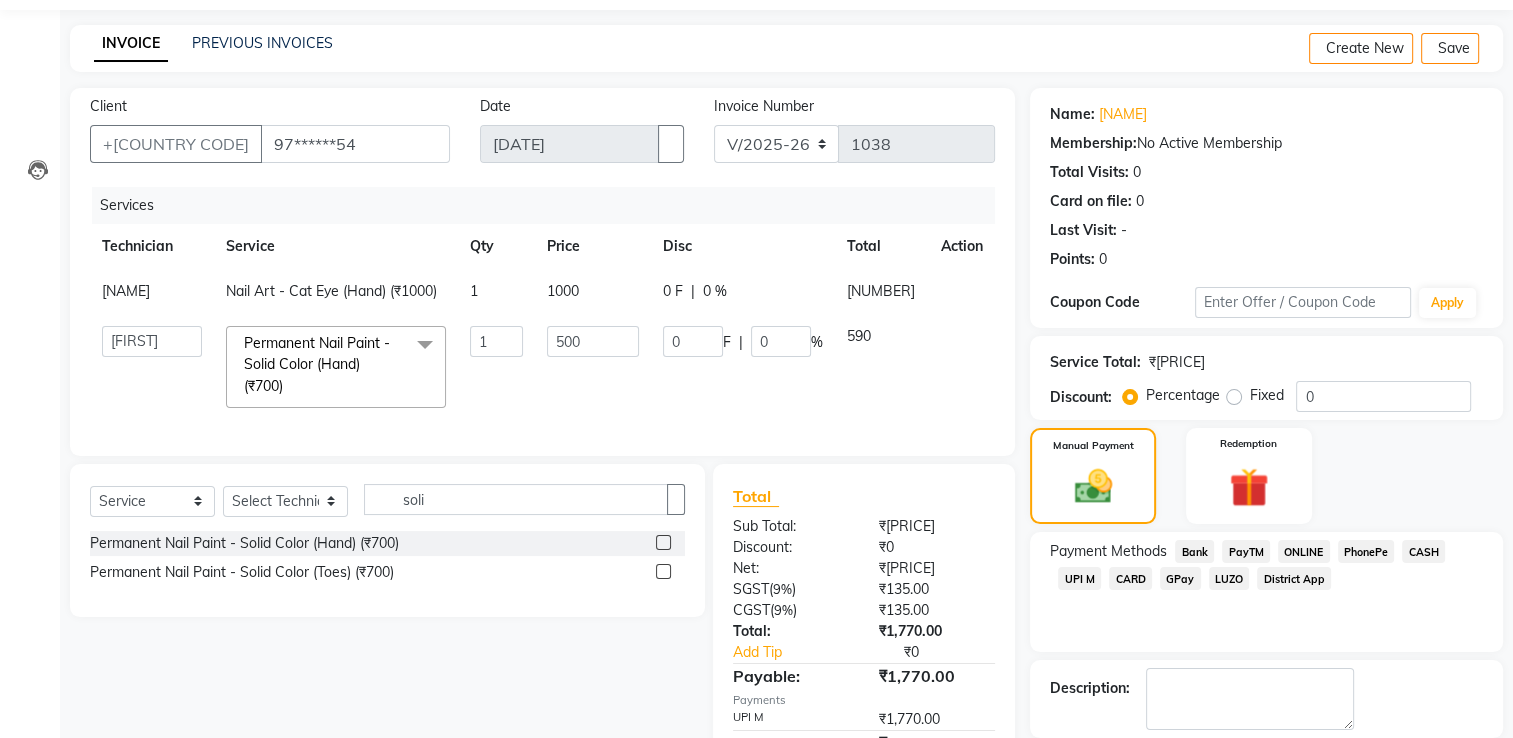 scroll, scrollTop: 168, scrollLeft: 0, axis: vertical 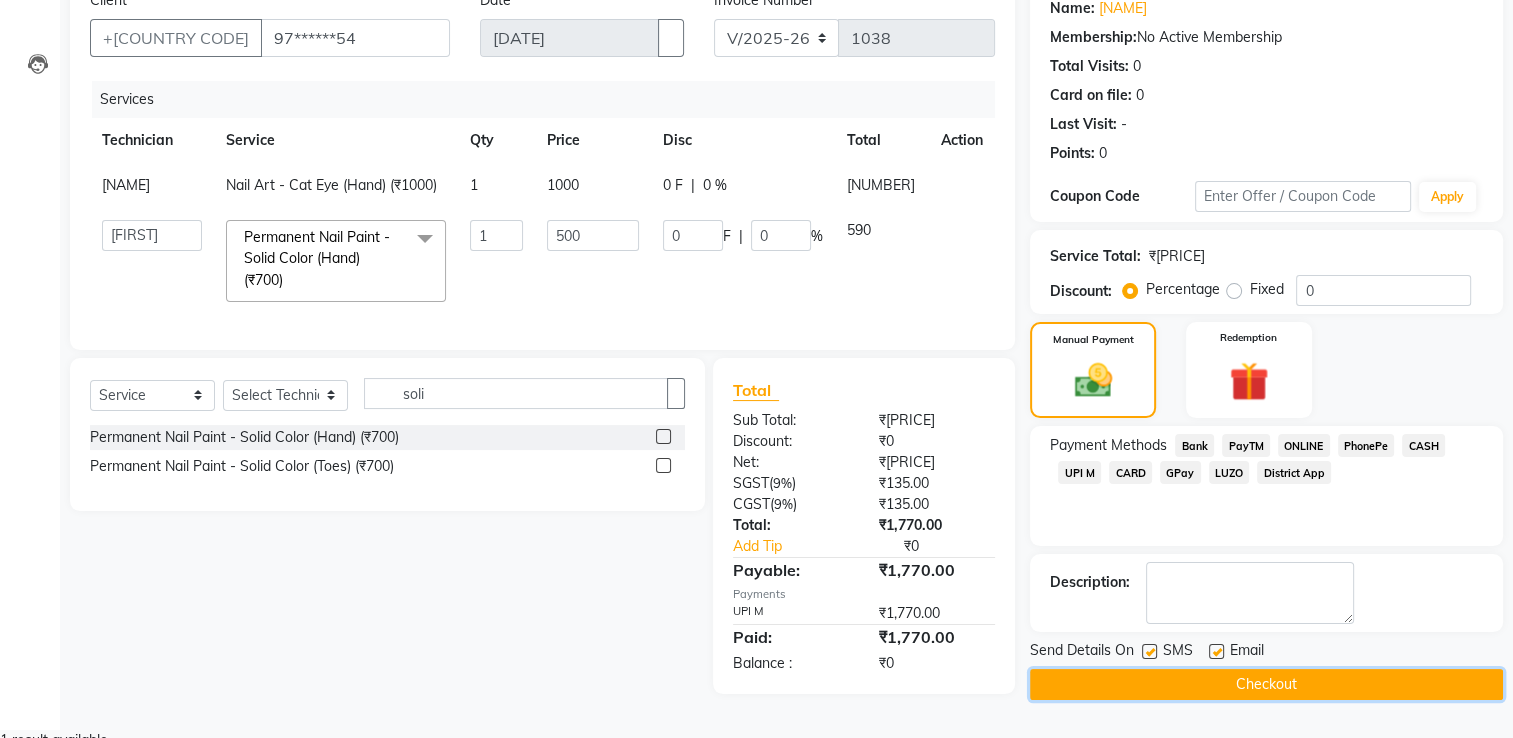 click on "Checkout" at bounding box center (1266, 684) 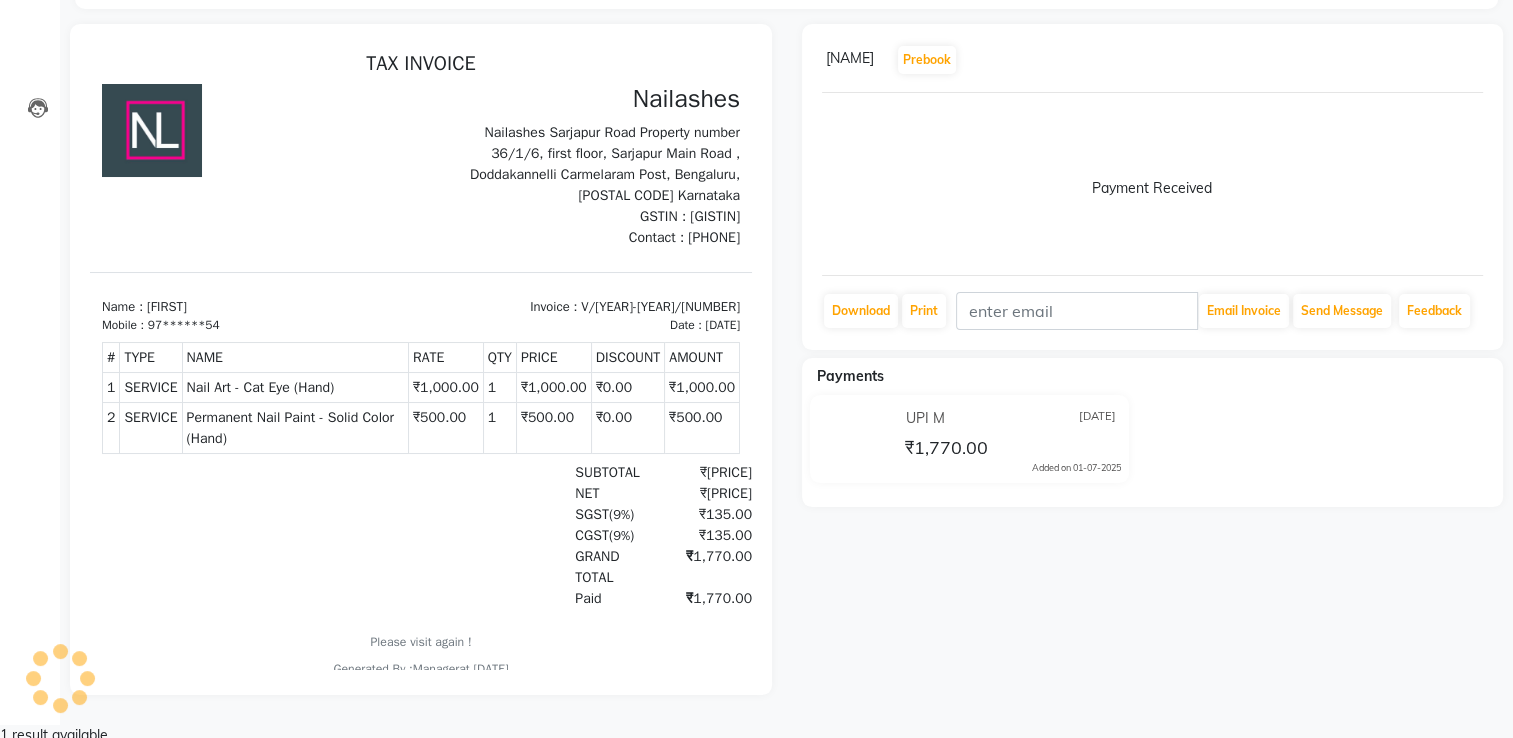 scroll, scrollTop: 0, scrollLeft: 0, axis: both 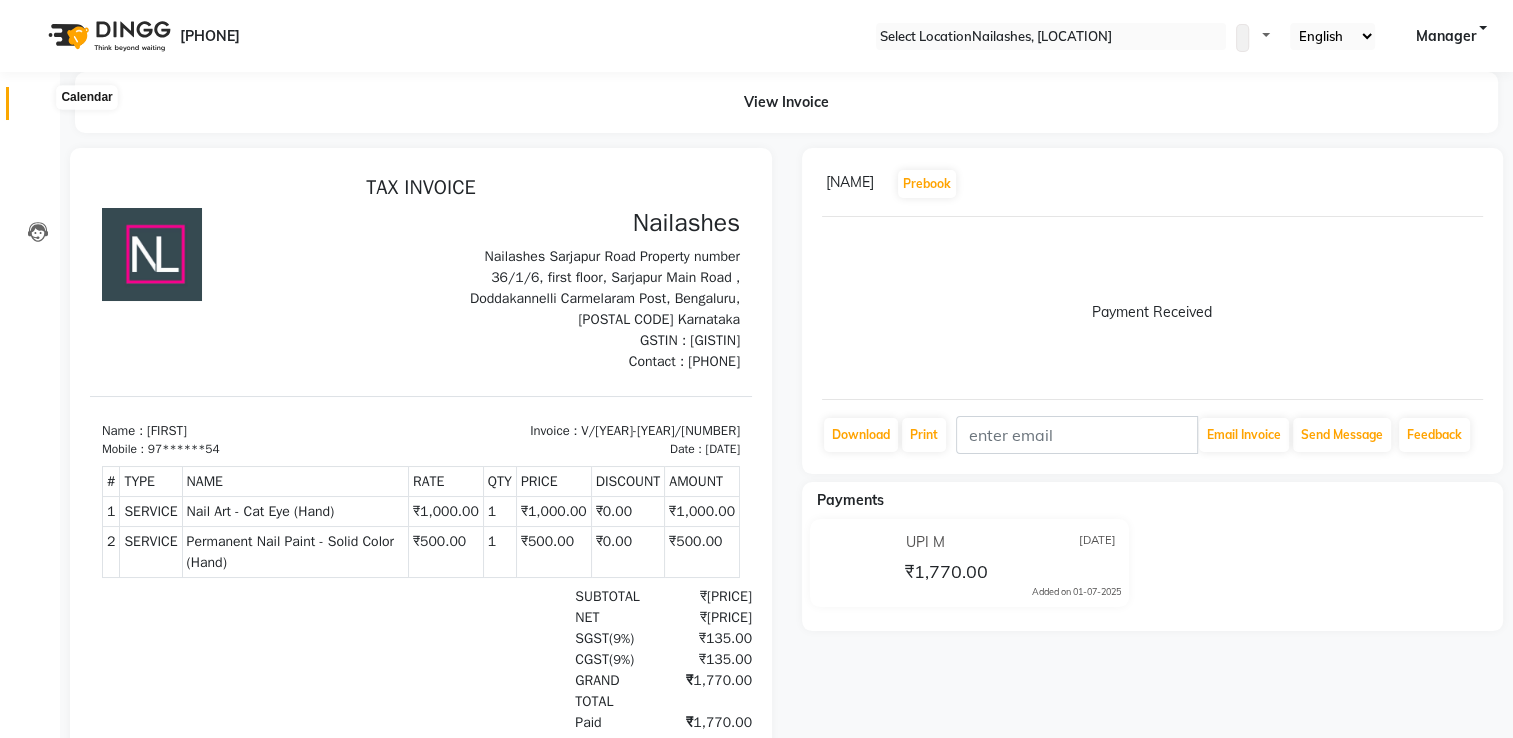 click at bounding box center (38, 108) 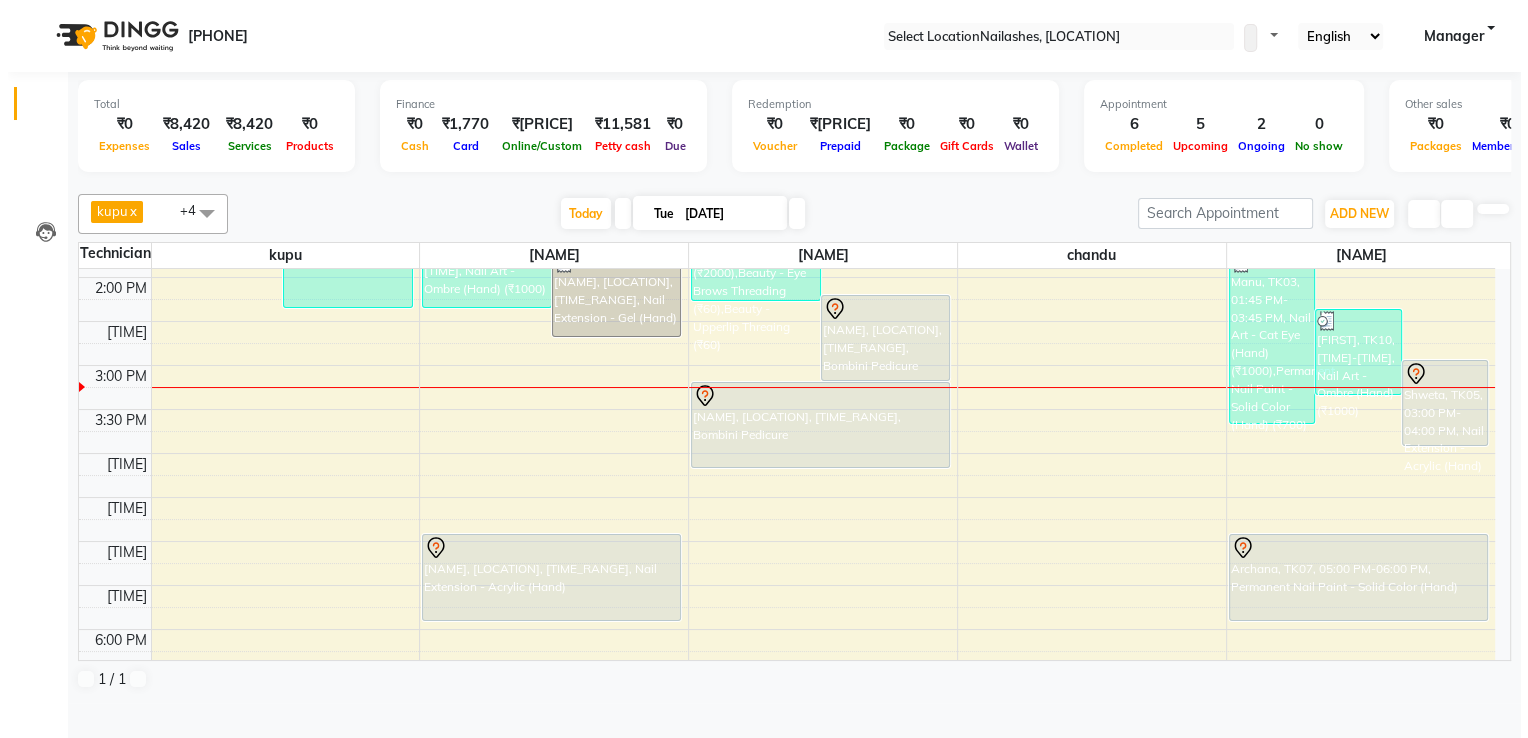 scroll, scrollTop: 580, scrollLeft: 0, axis: vertical 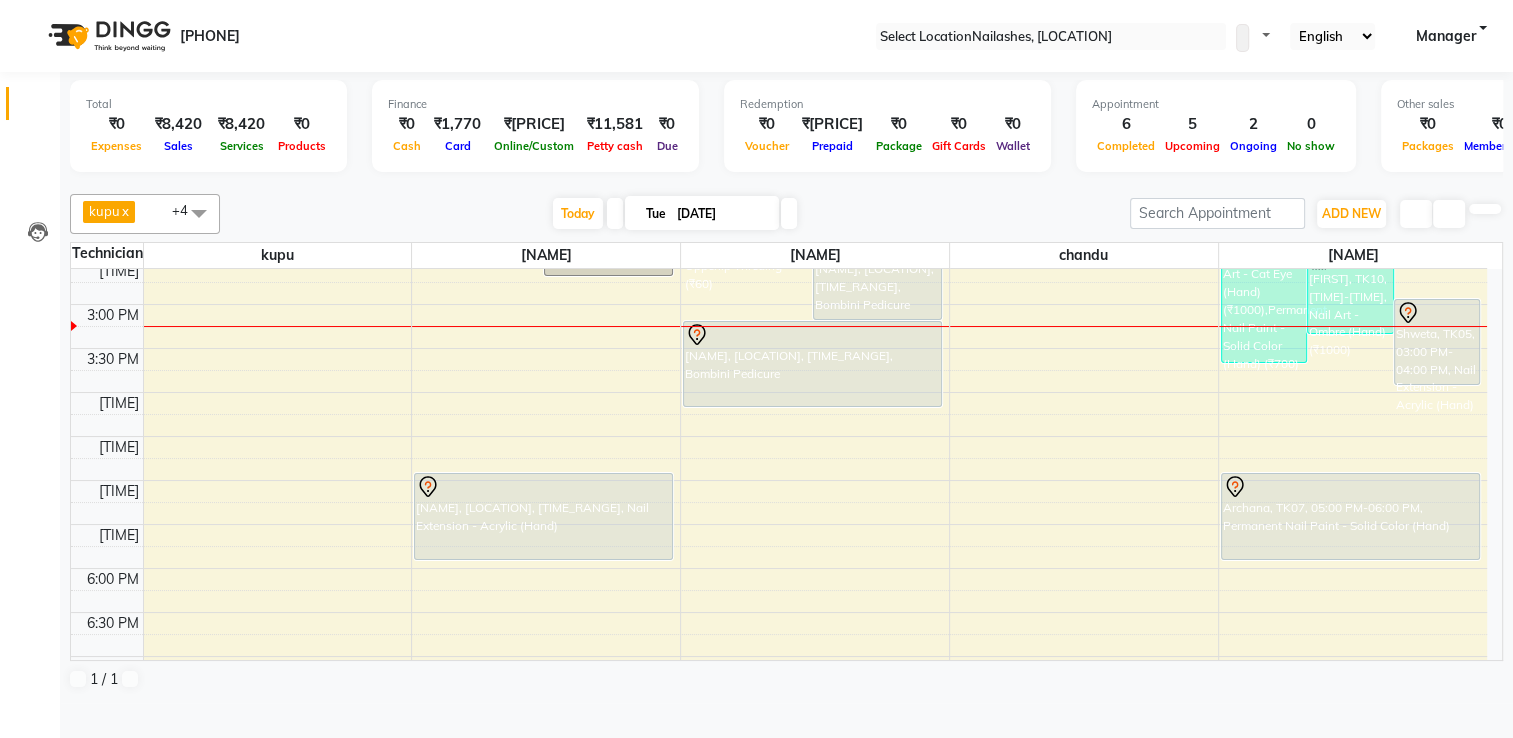 click at bounding box center [787, 182] 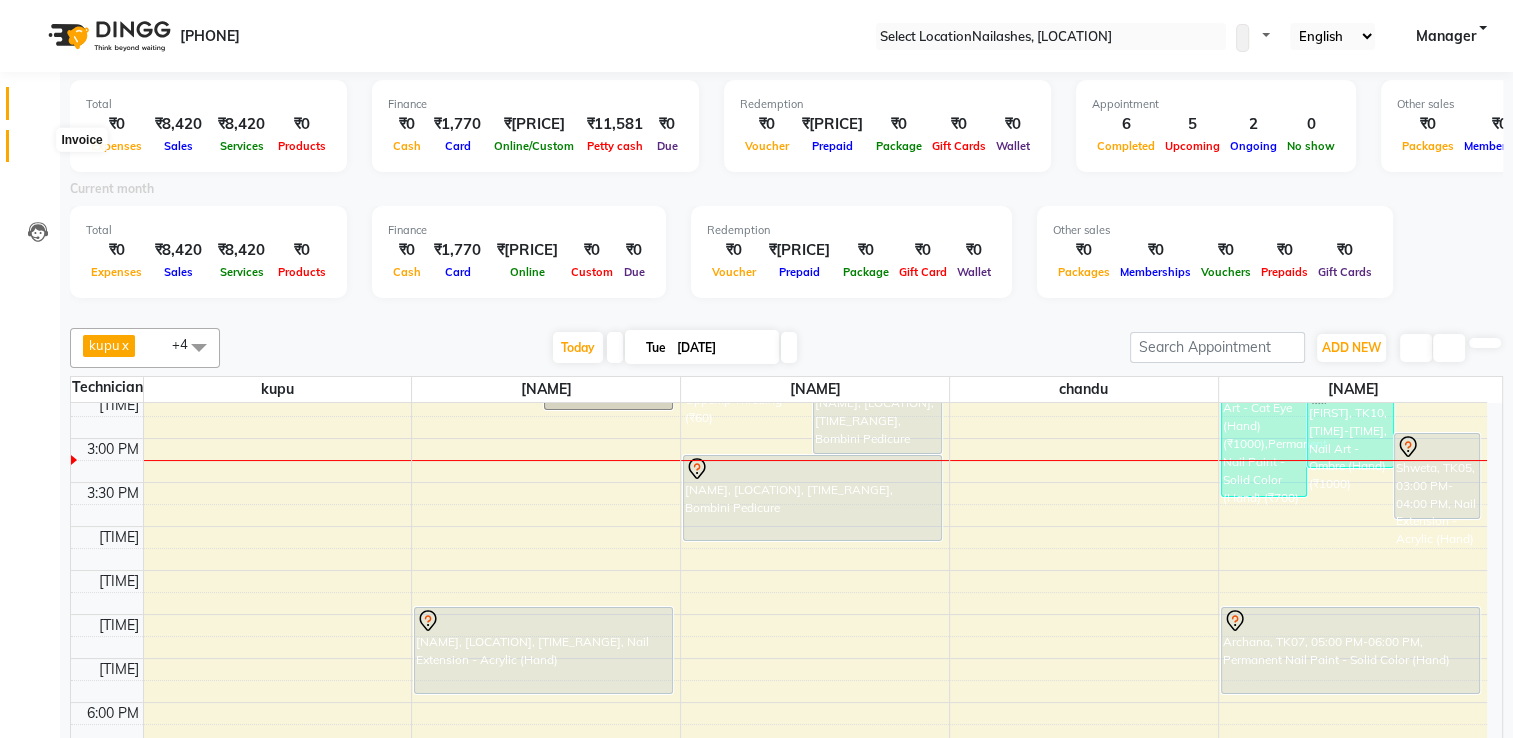 click at bounding box center (38, 151) 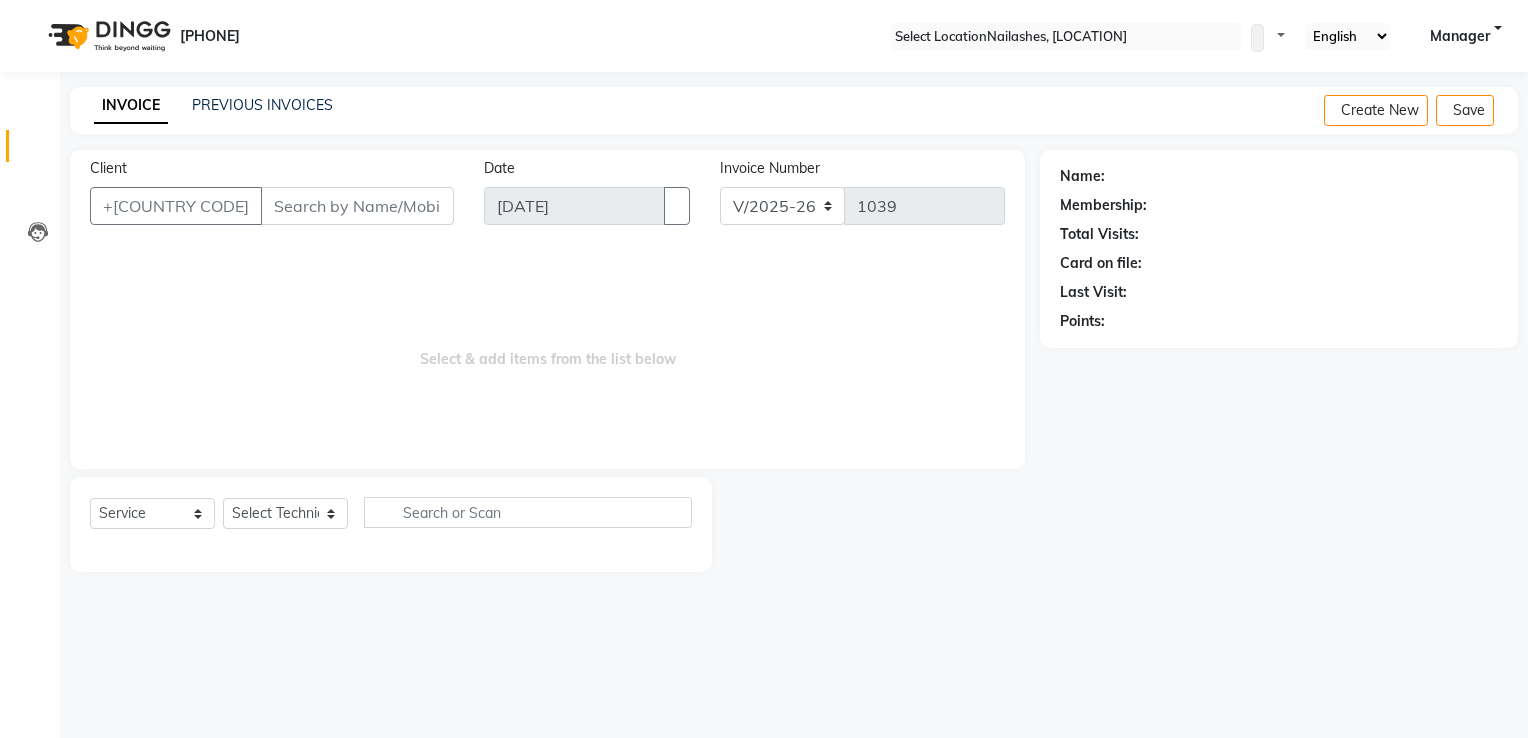 click on "Manager" at bounding box center (1460, 36) 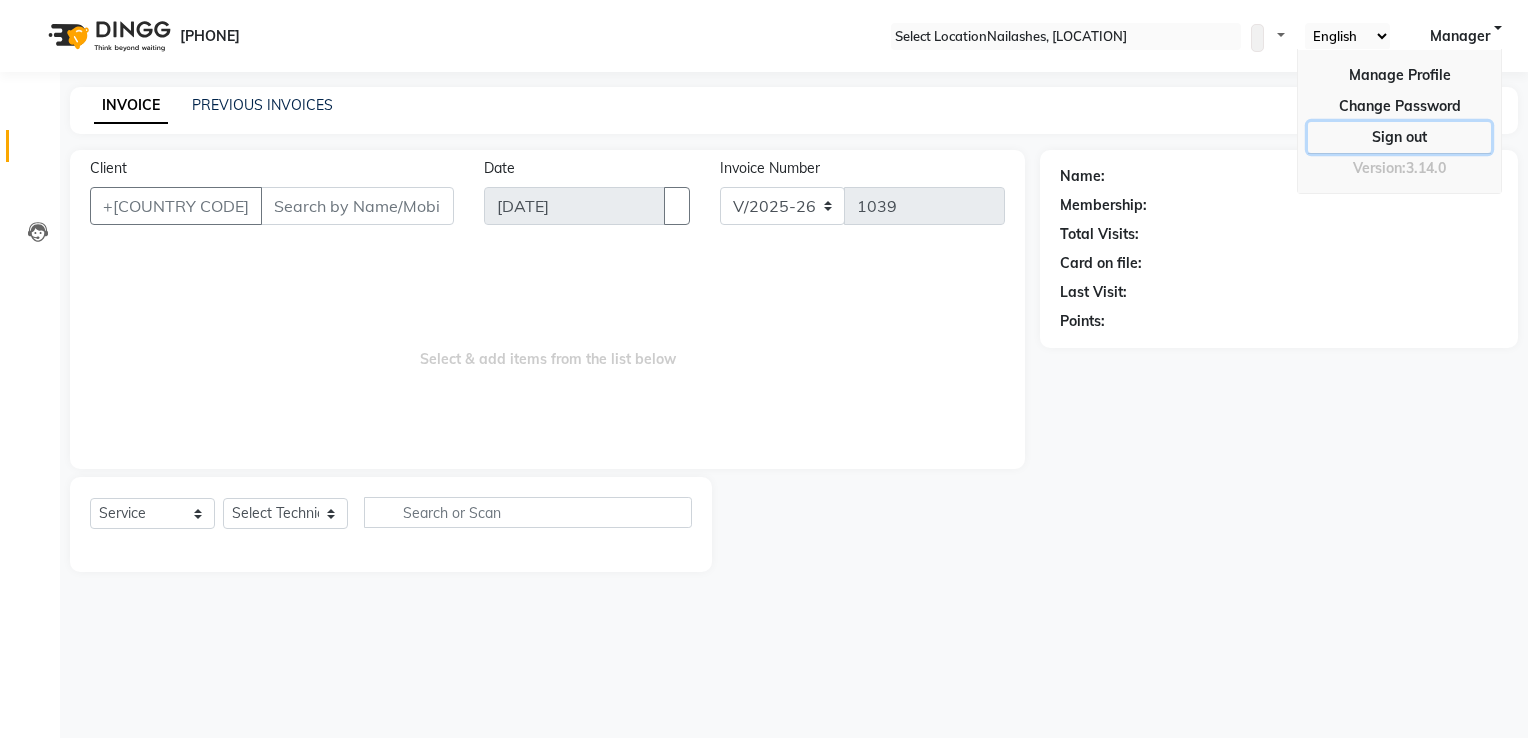 click on "Sign out" at bounding box center (1399, 106) 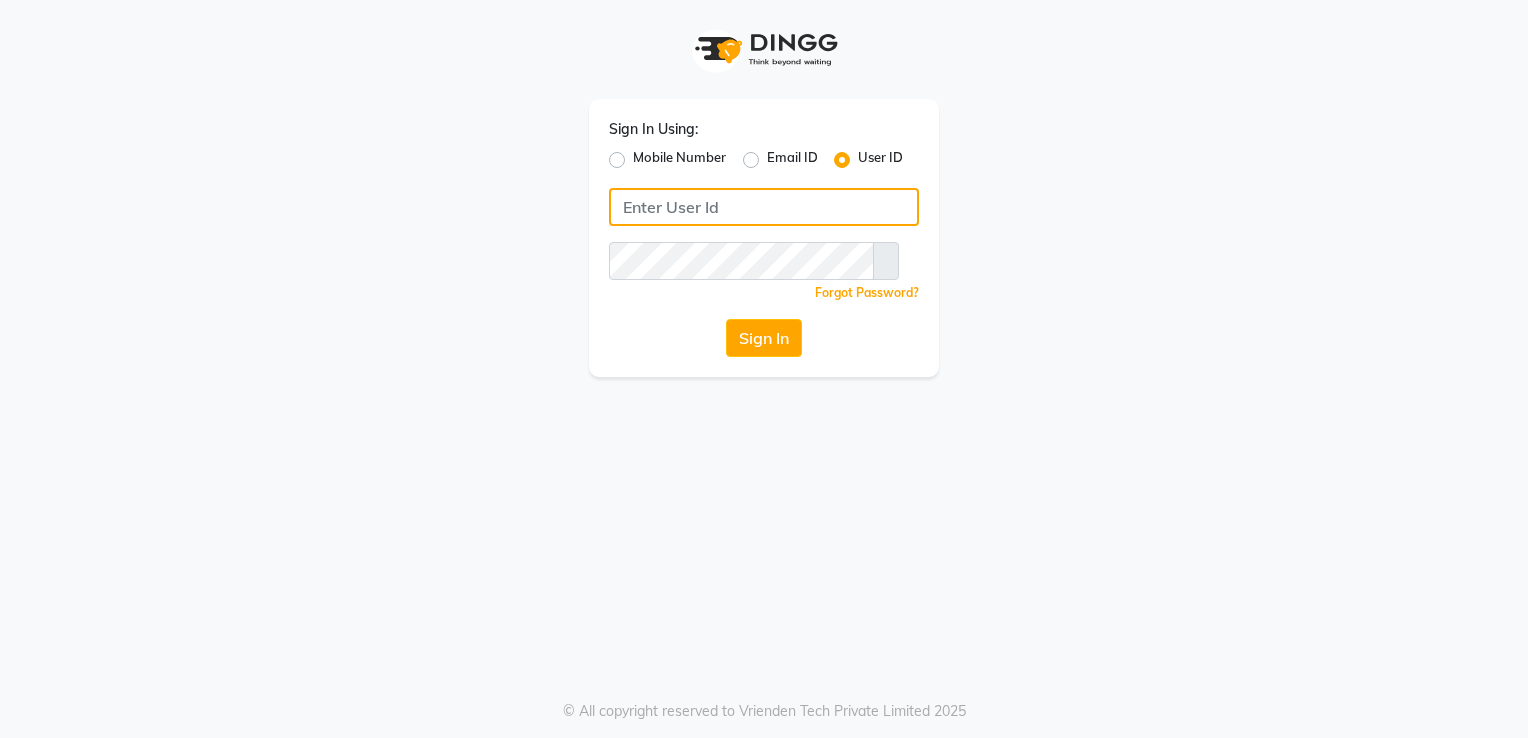 type on "+[PHONE]" 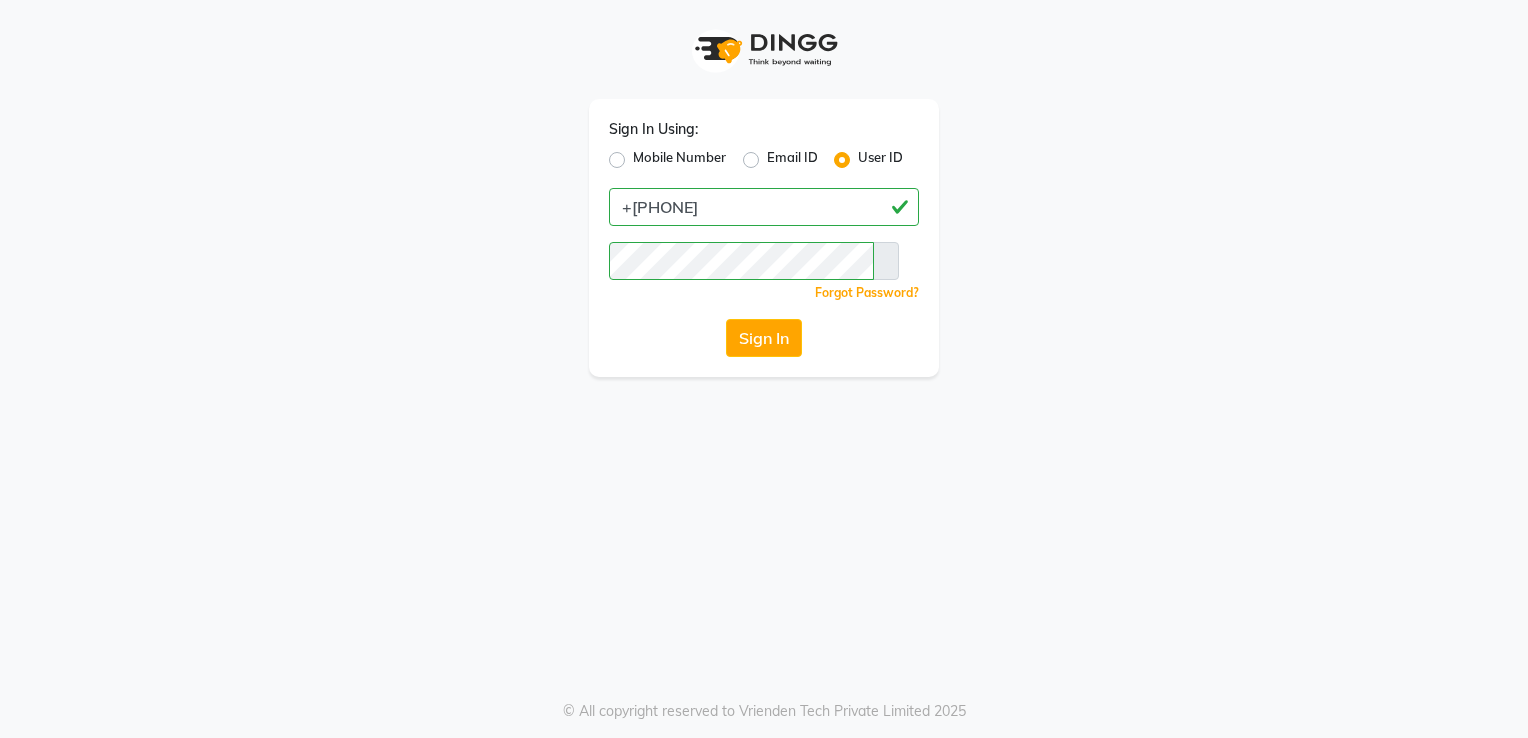 click on "Mobile Number" at bounding box center (679, 160) 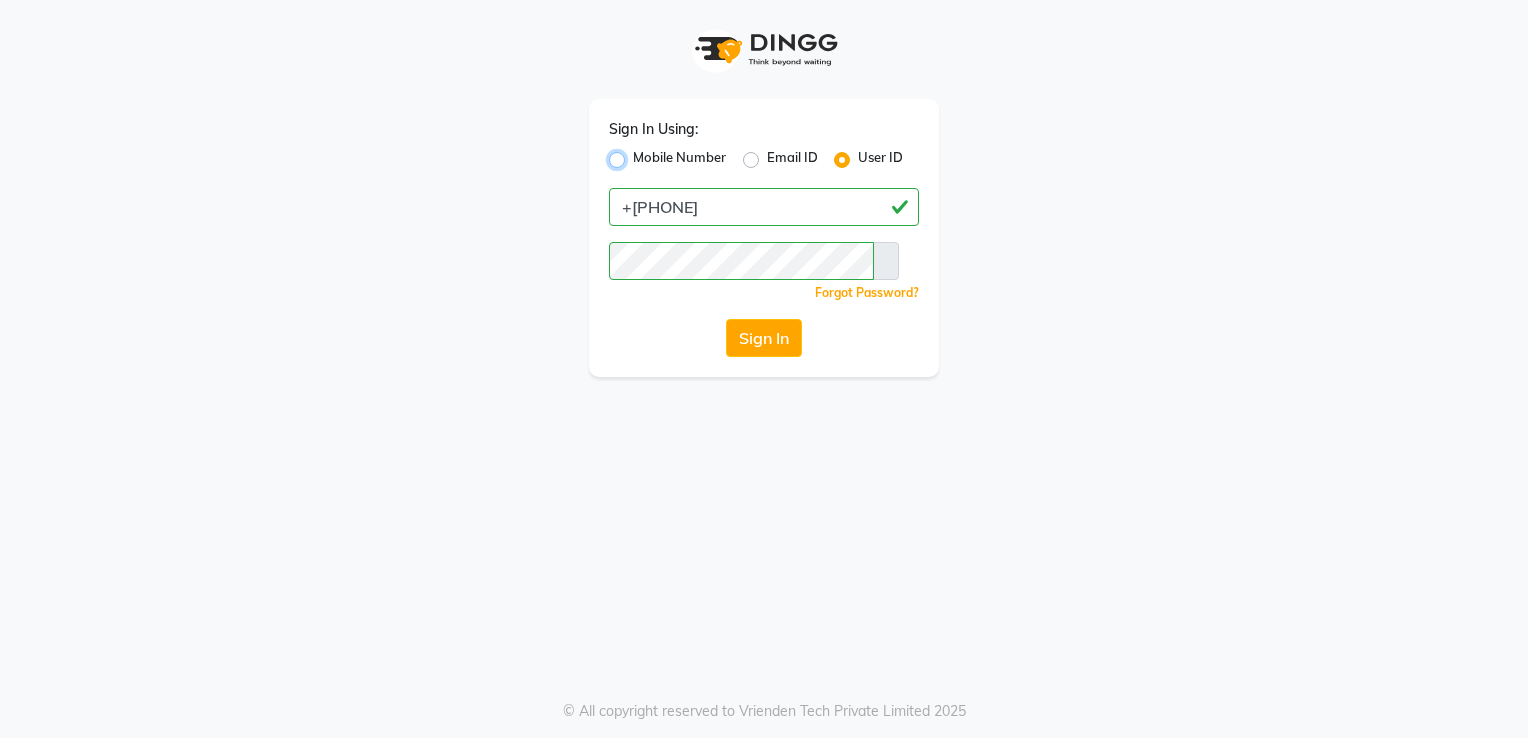 radio on "true" 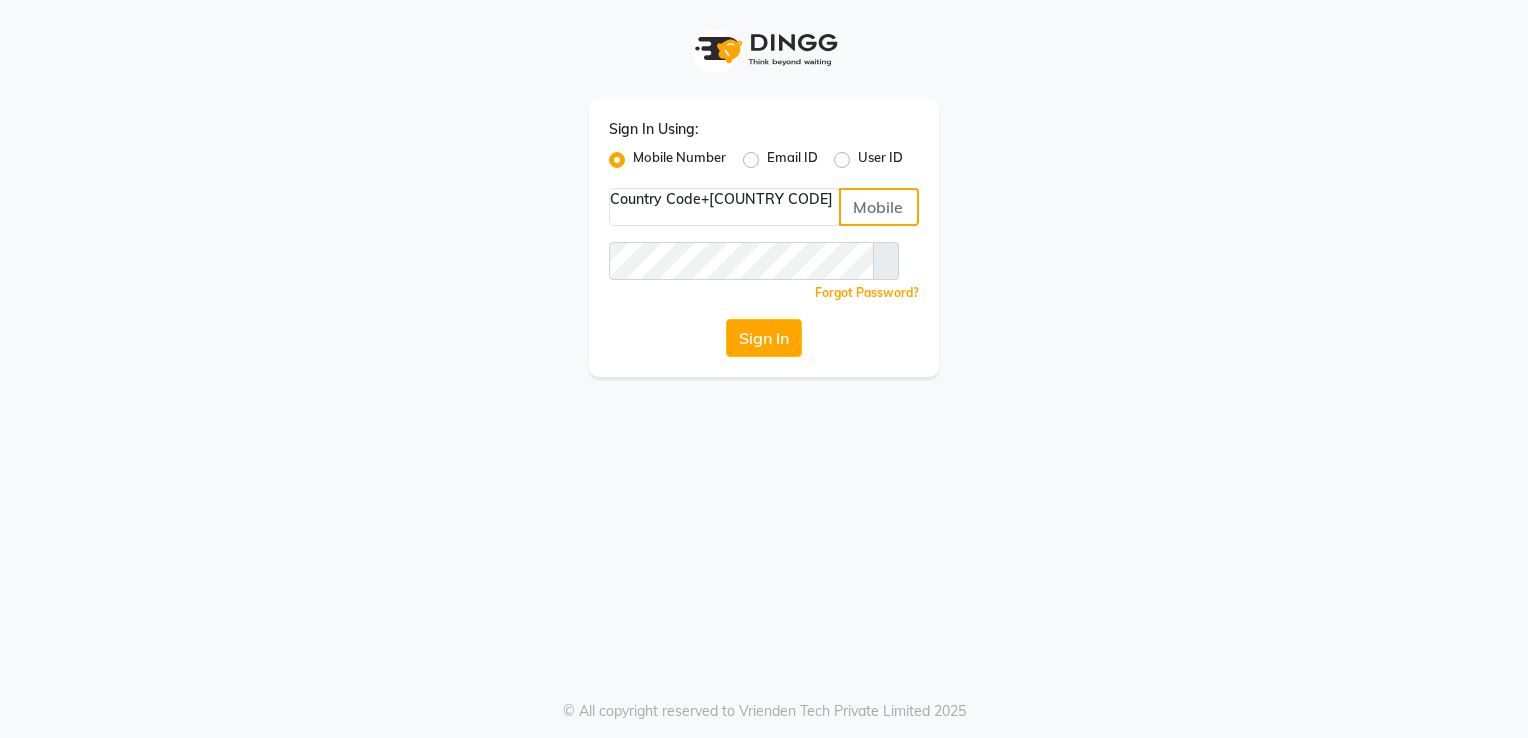 click at bounding box center [879, 207] 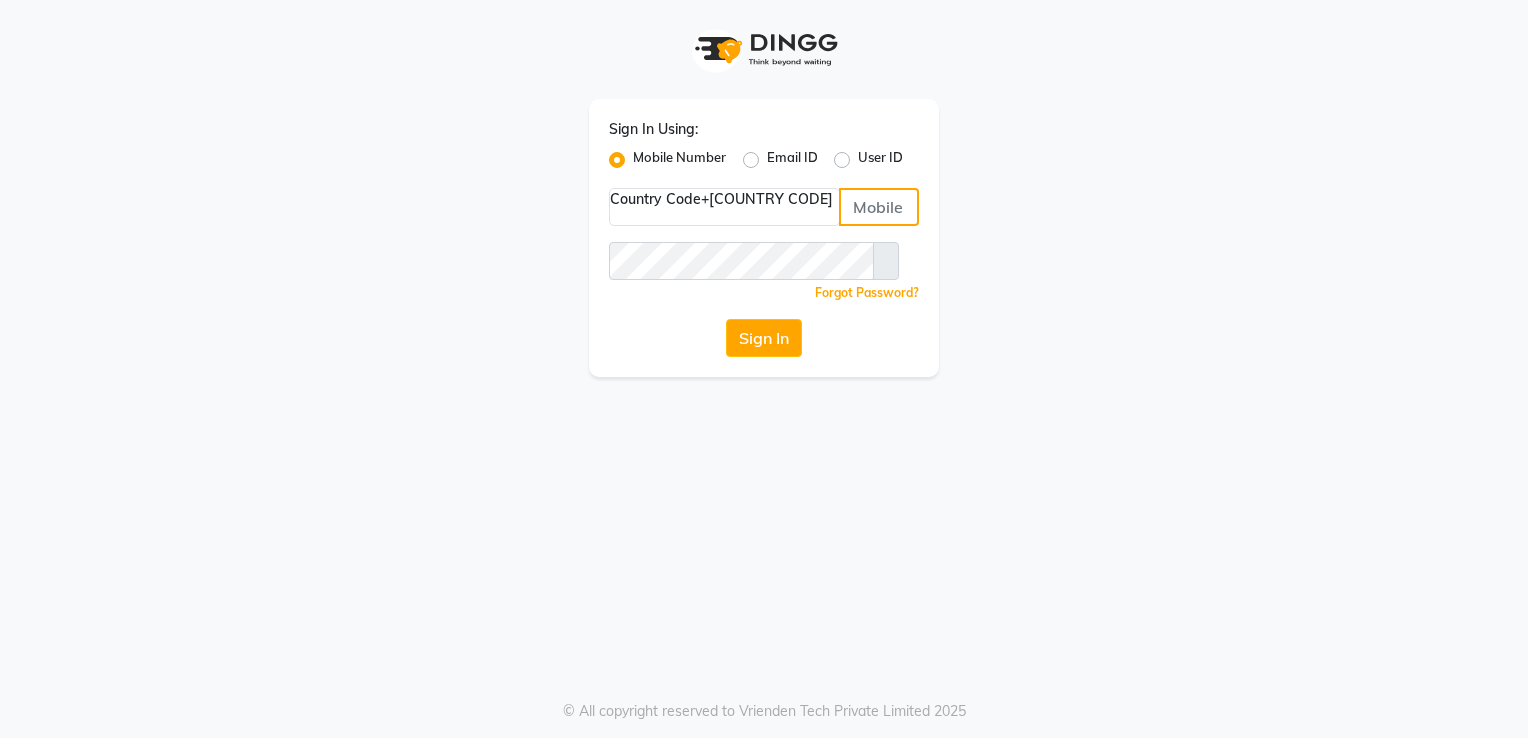 type on "+[PHONE]" 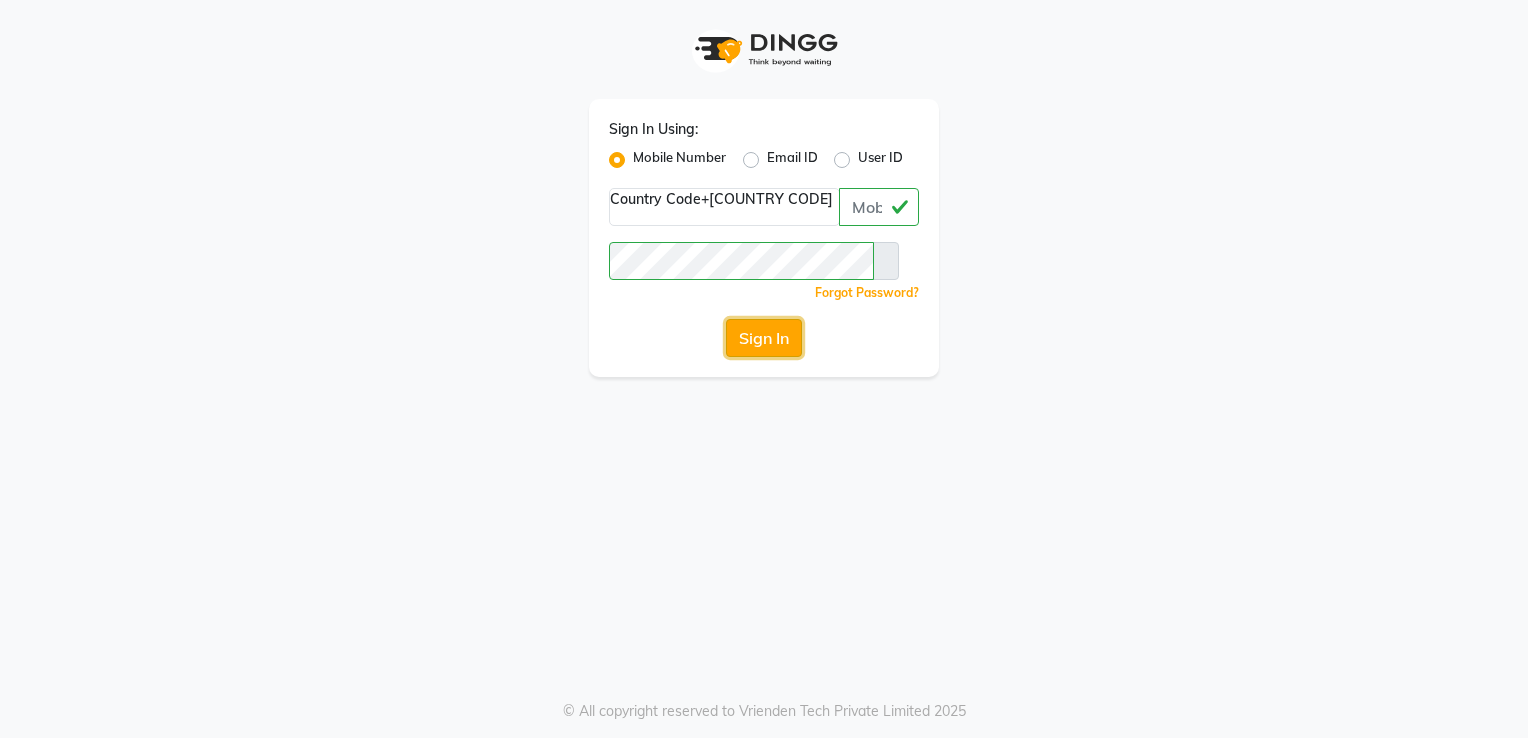 click on "Sign In" at bounding box center [764, 338] 